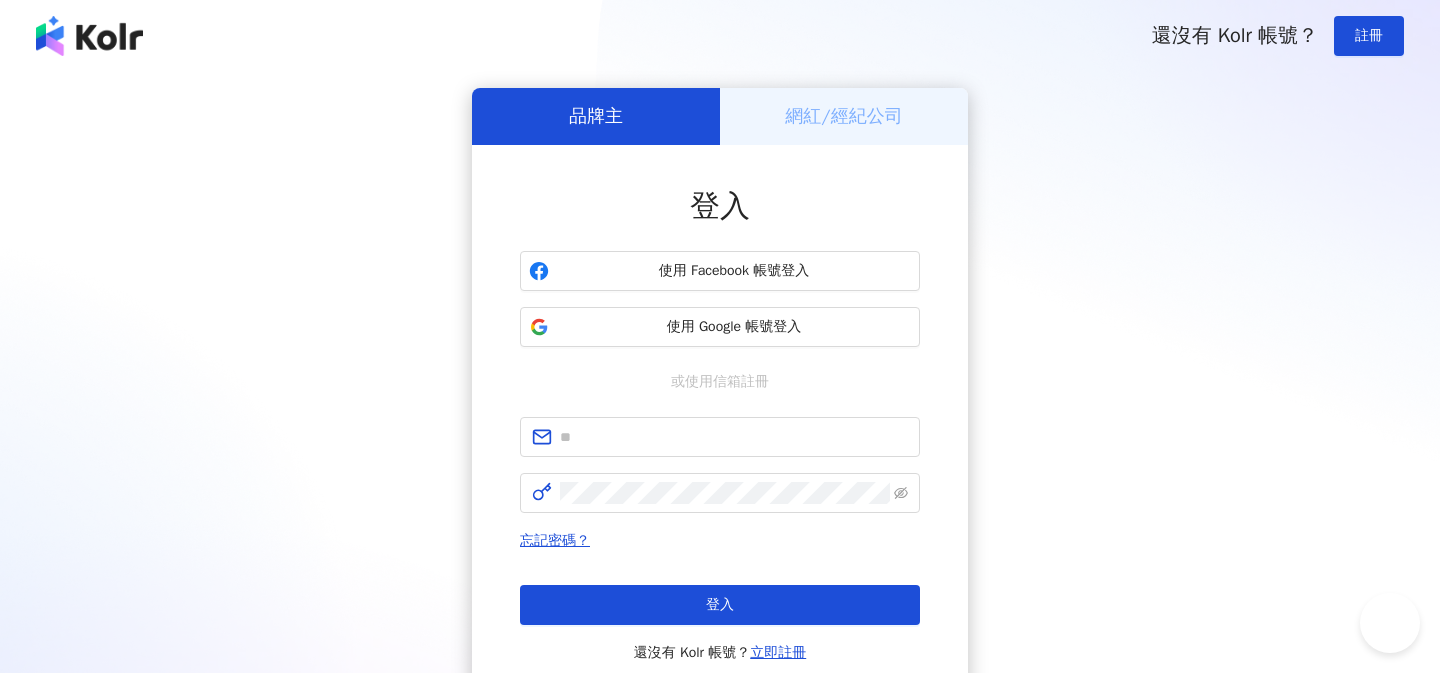 scroll, scrollTop: 0, scrollLeft: 0, axis: both 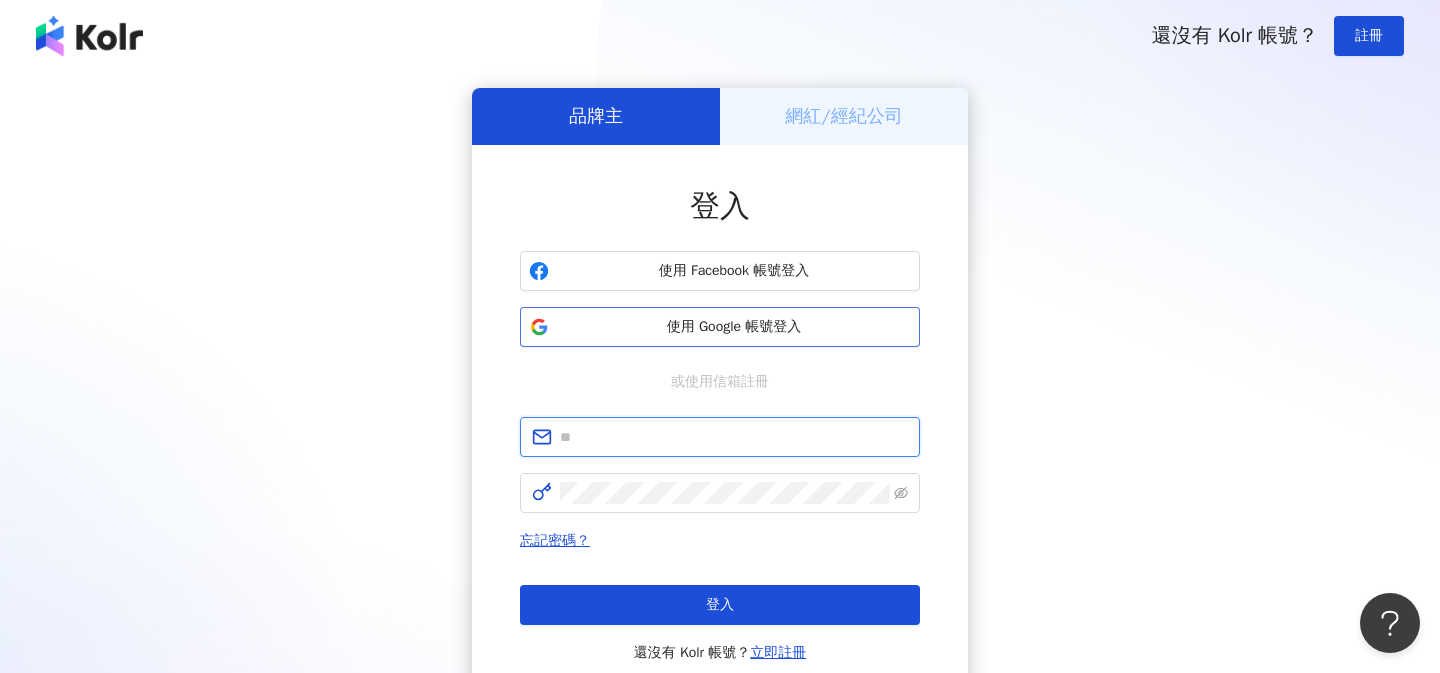 type on "**********" 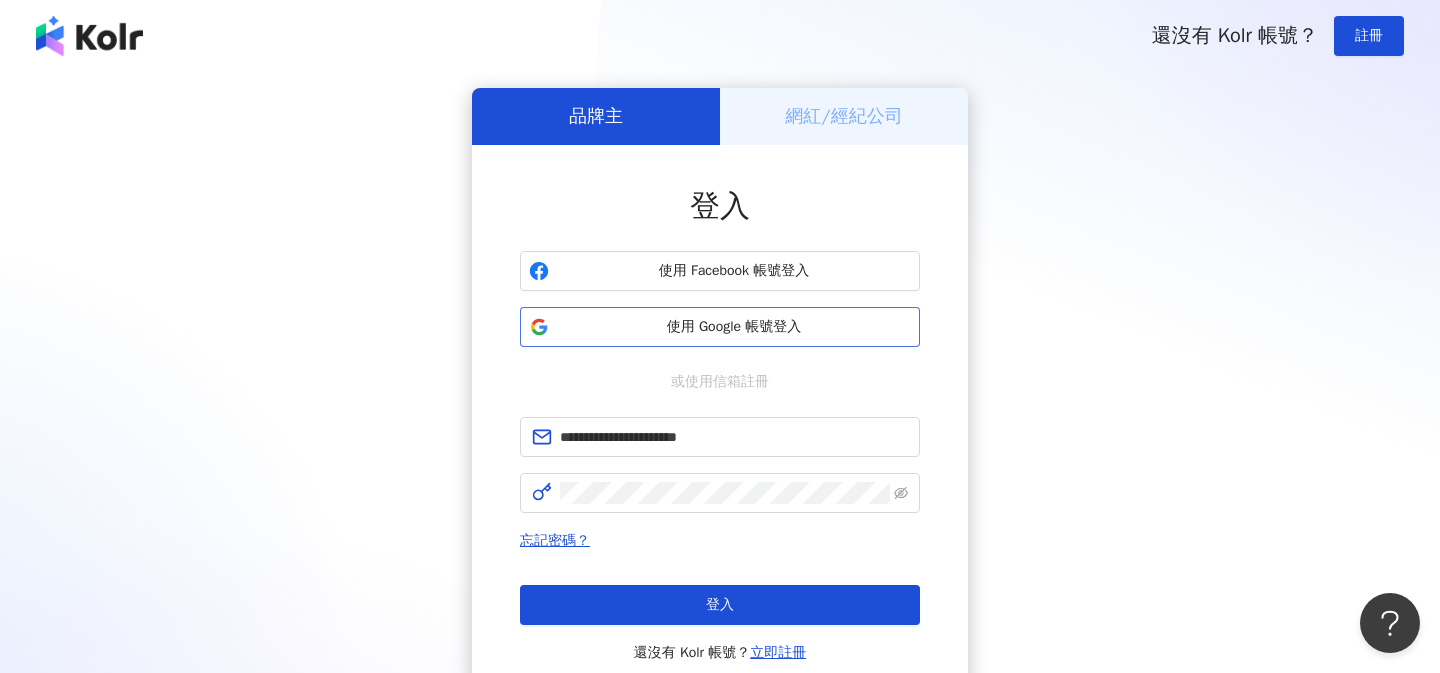click on "使用 Google 帳號登入" at bounding box center (720, 327) 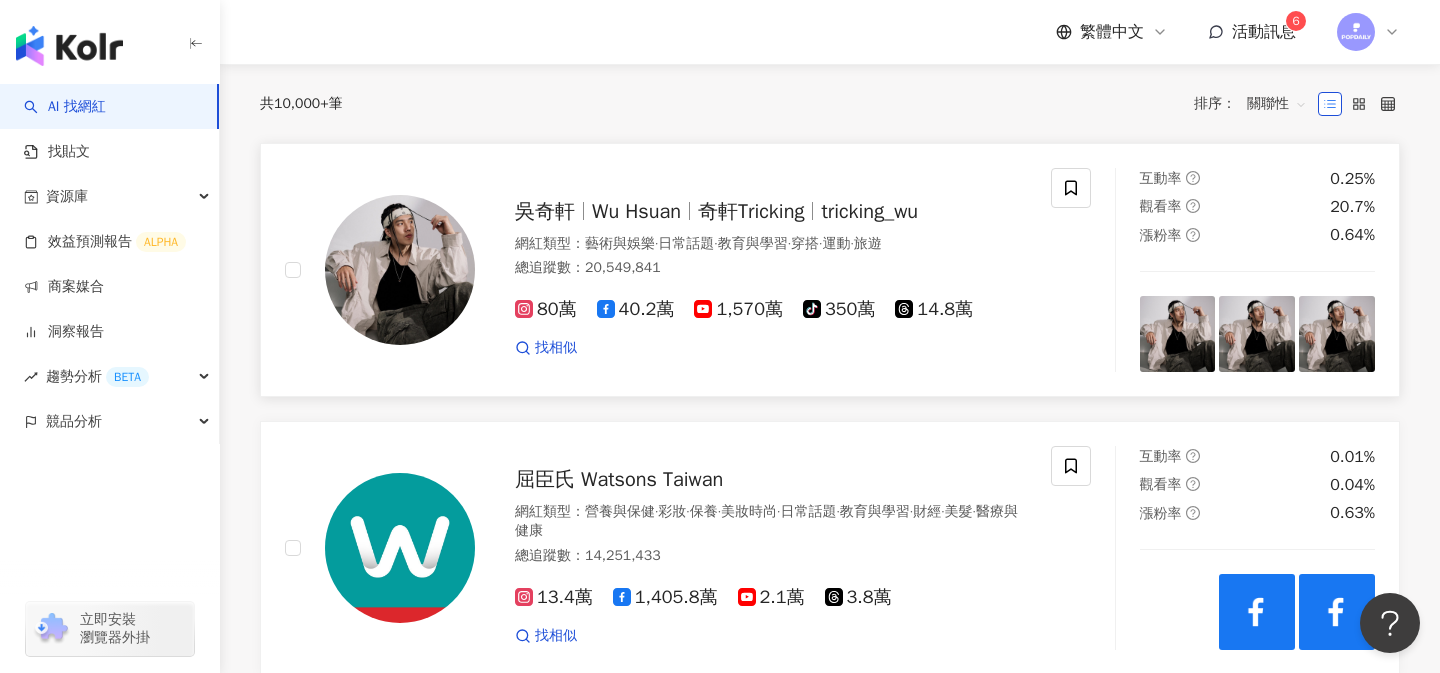 scroll, scrollTop: 0, scrollLeft: 0, axis: both 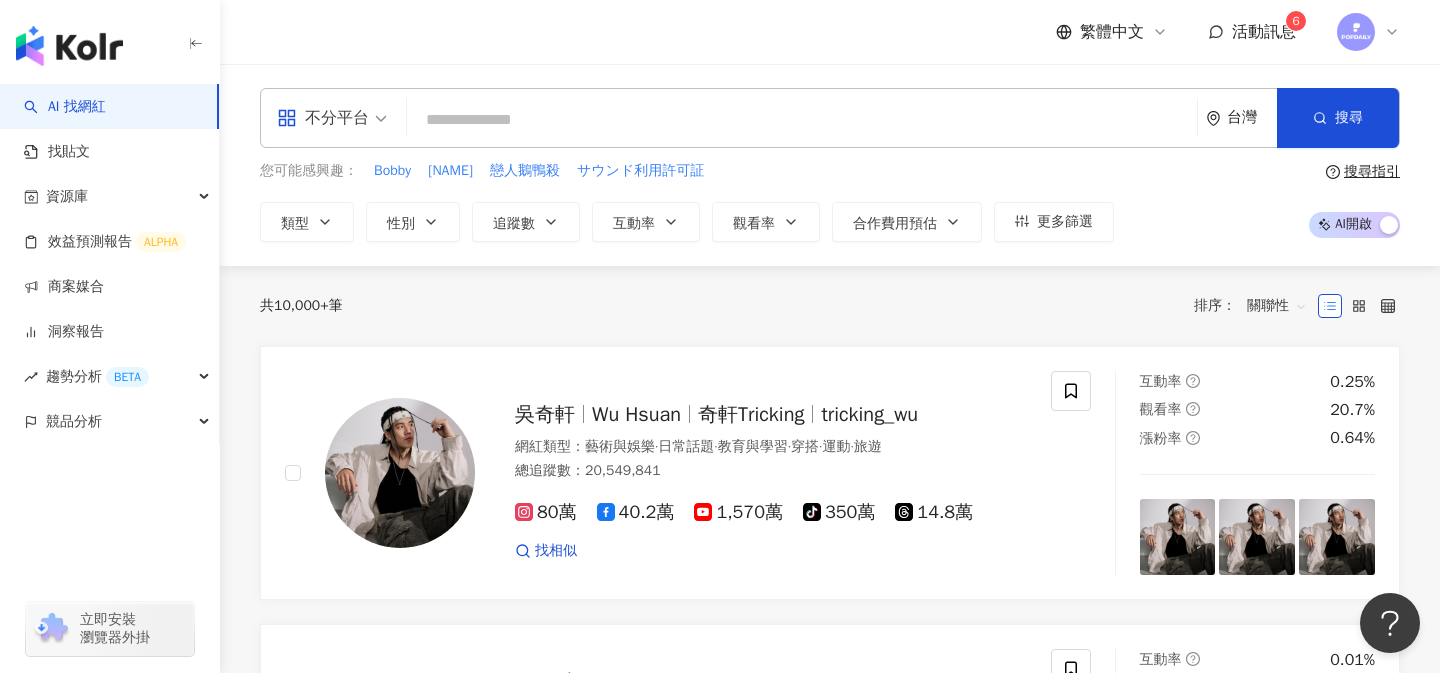 click at bounding box center [802, 120] 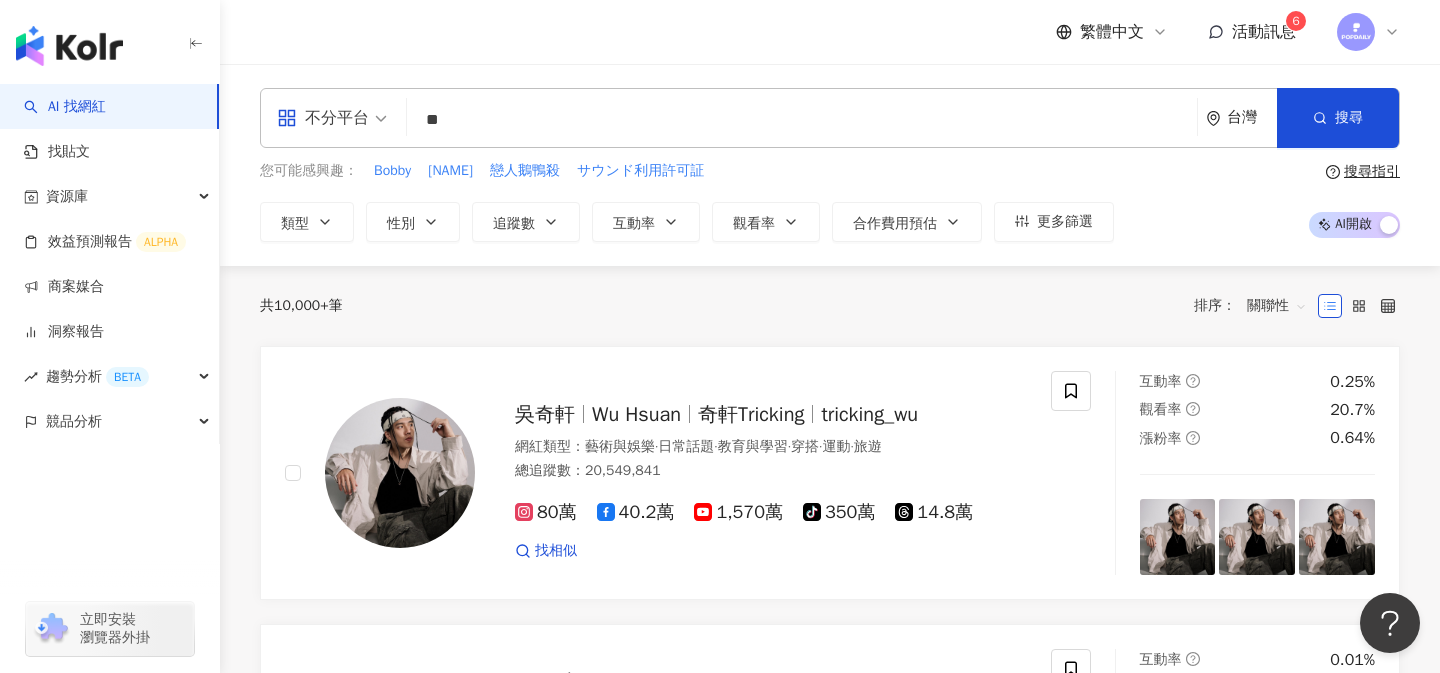 type on "**" 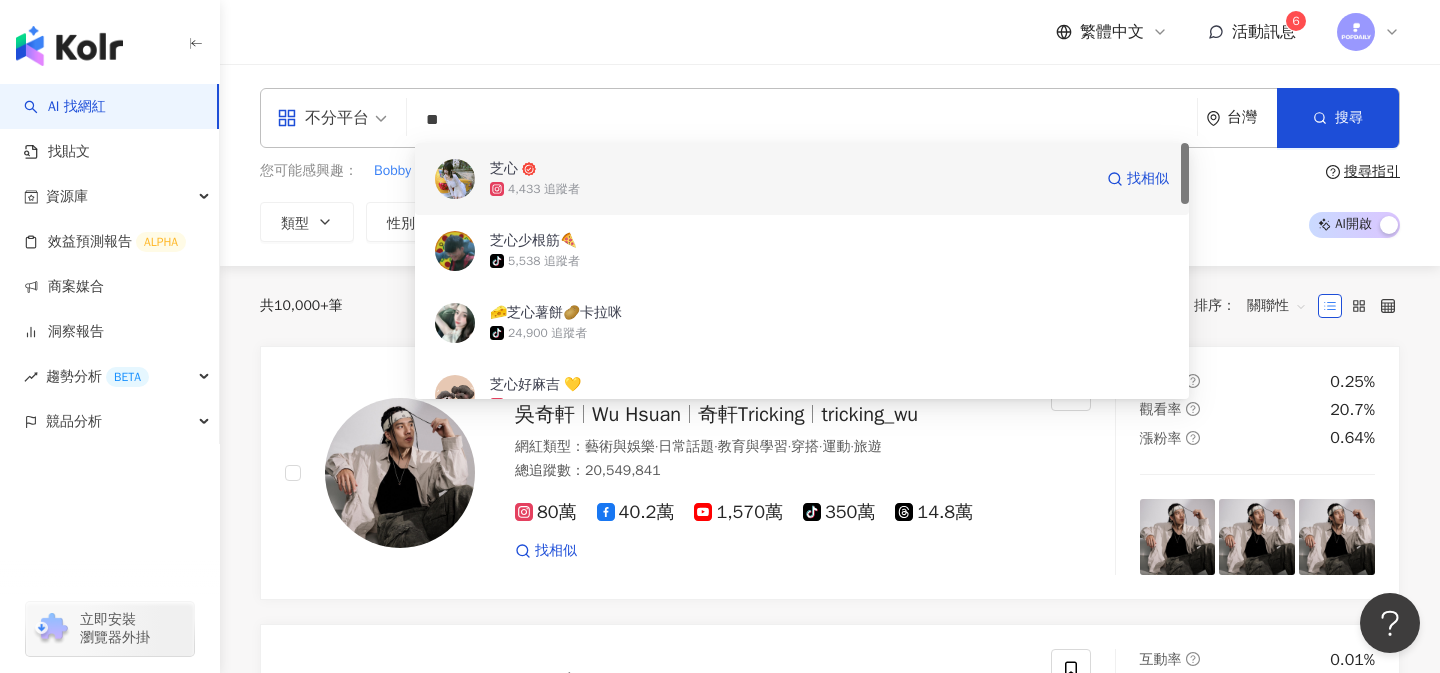 click on "4,433   追蹤者" at bounding box center (791, 189) 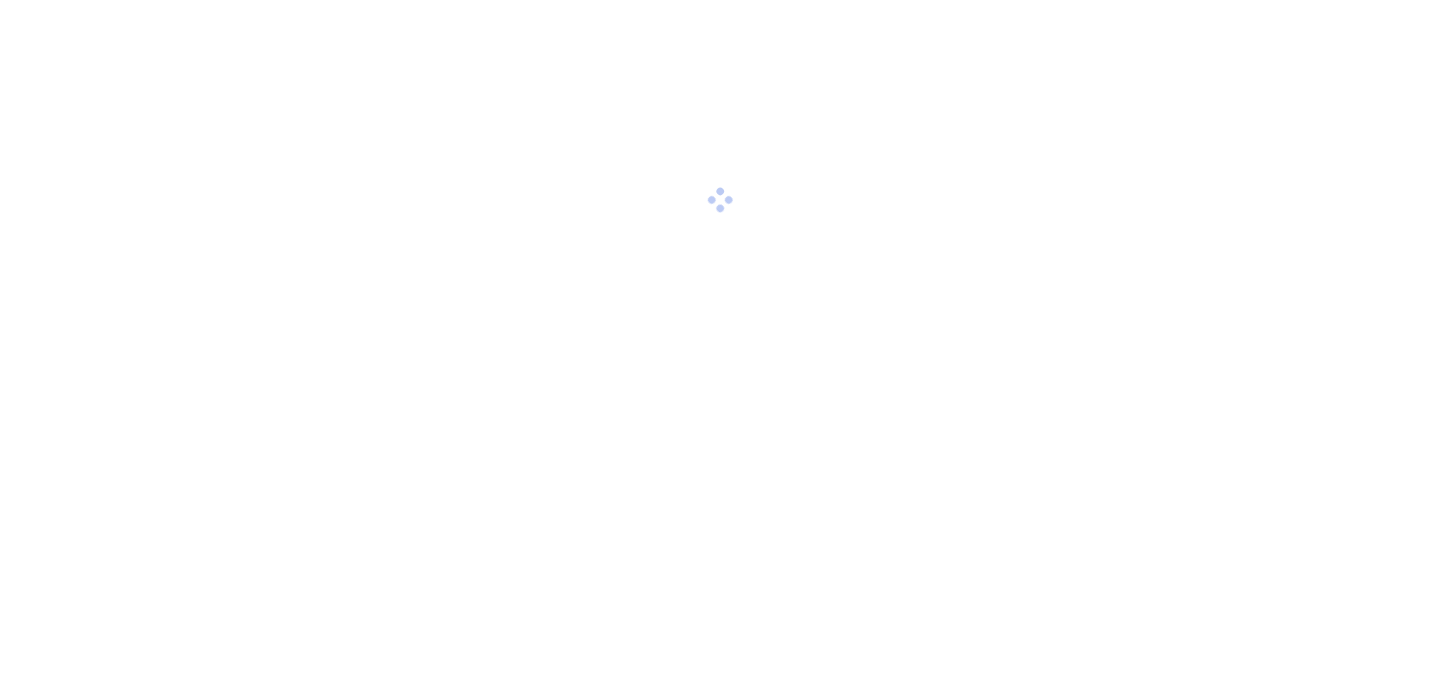 scroll, scrollTop: 0, scrollLeft: 0, axis: both 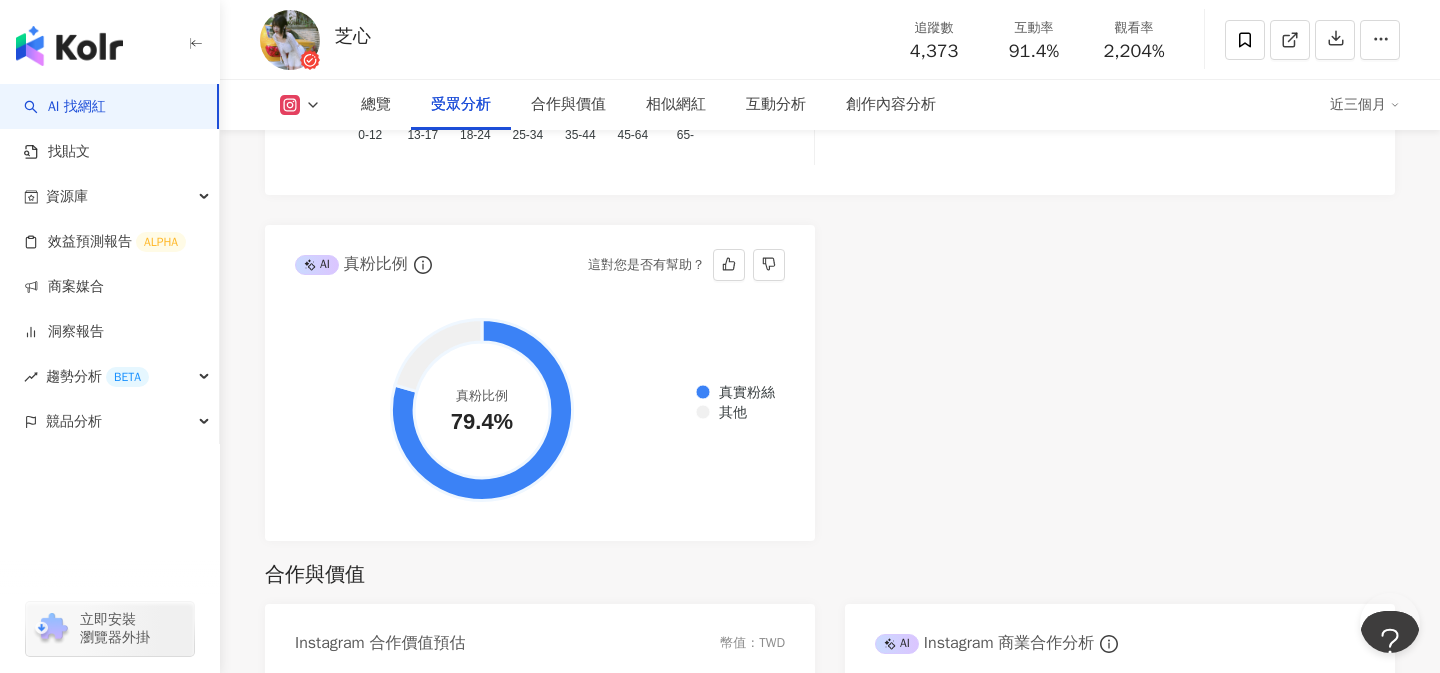 click 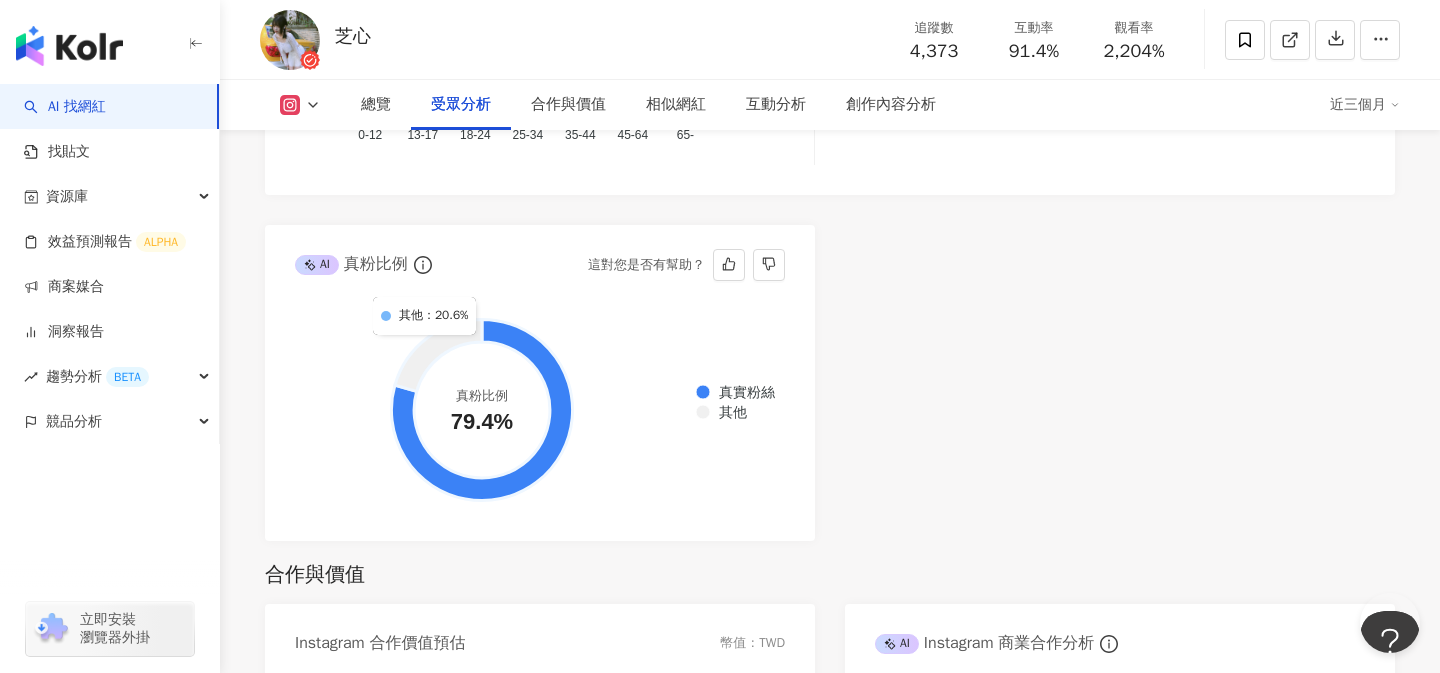 click 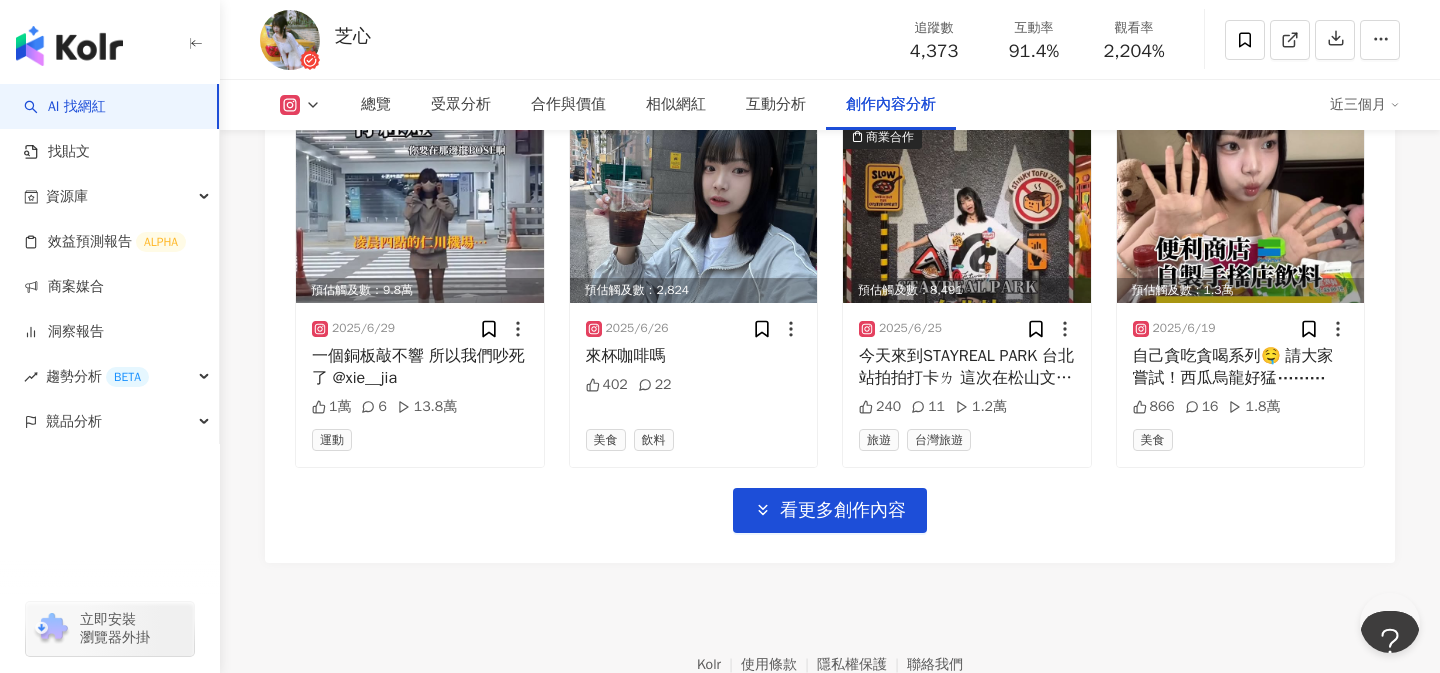 scroll, scrollTop: 7103, scrollLeft: 0, axis: vertical 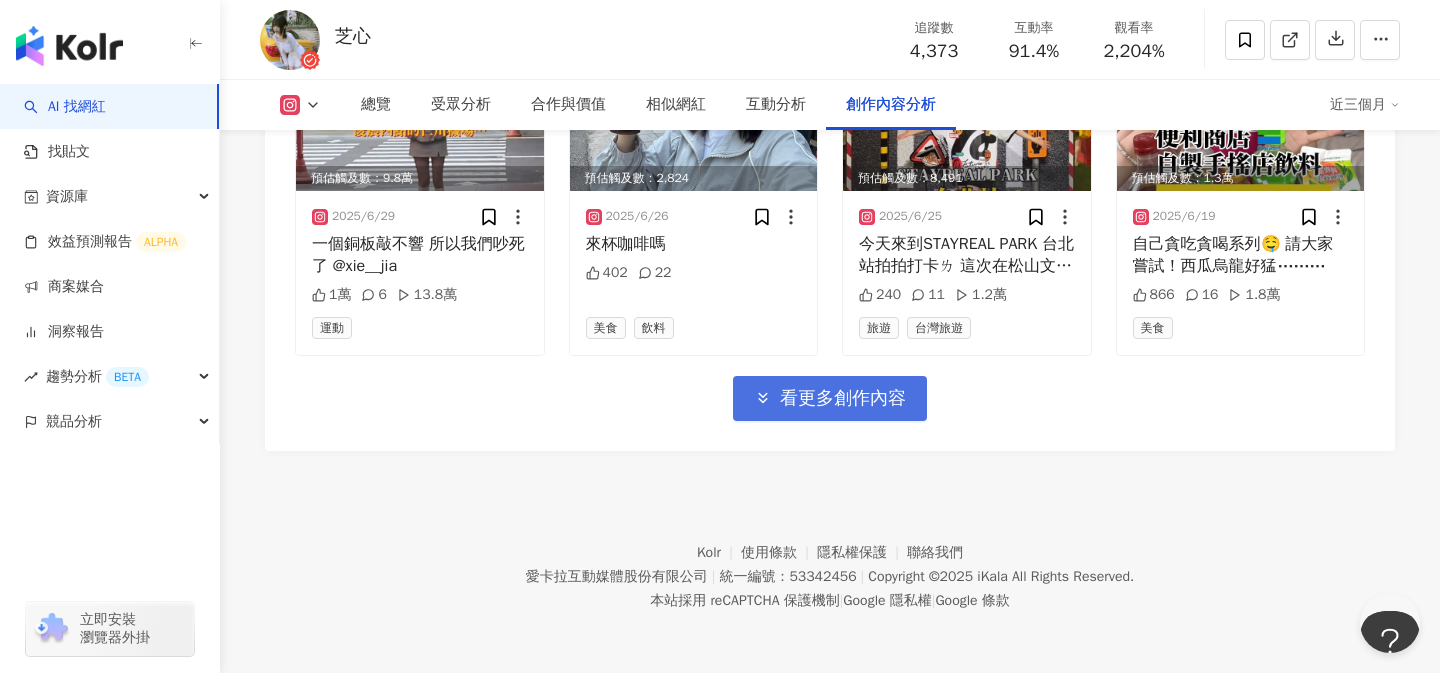 click 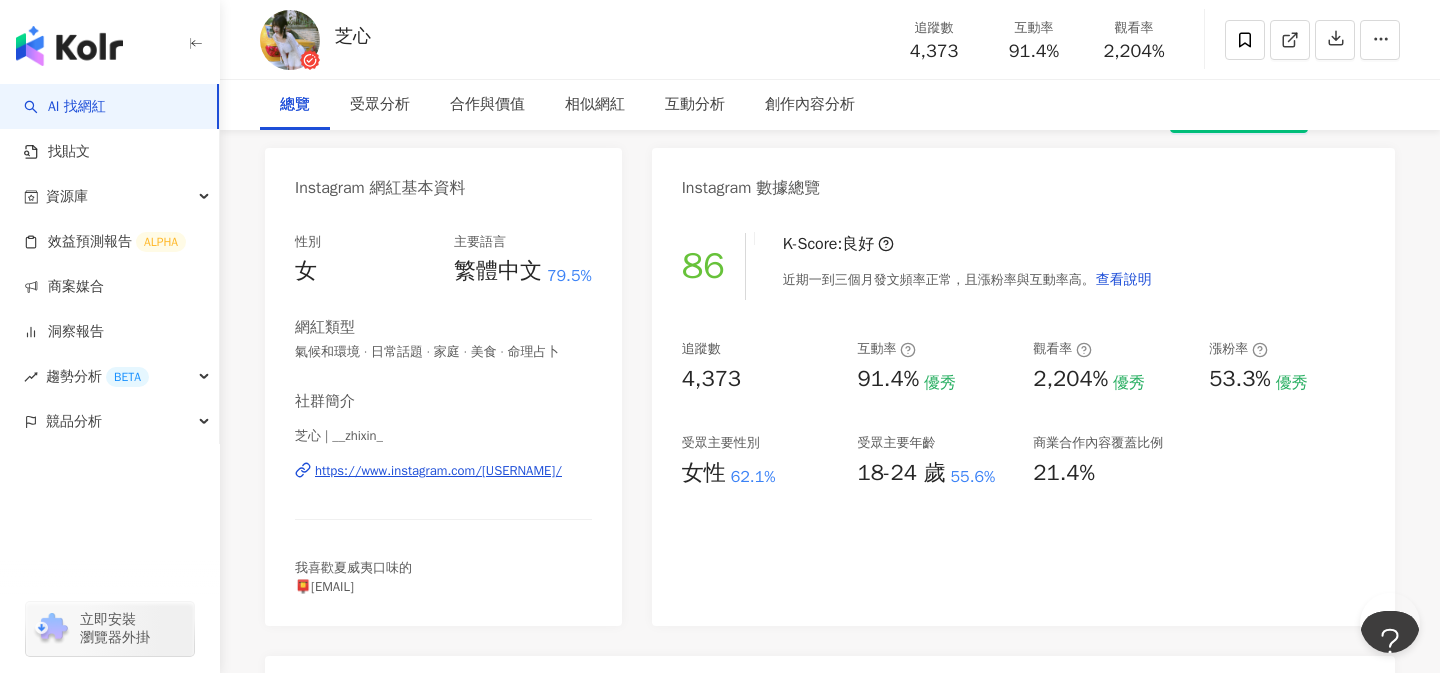 scroll, scrollTop: 0, scrollLeft: 0, axis: both 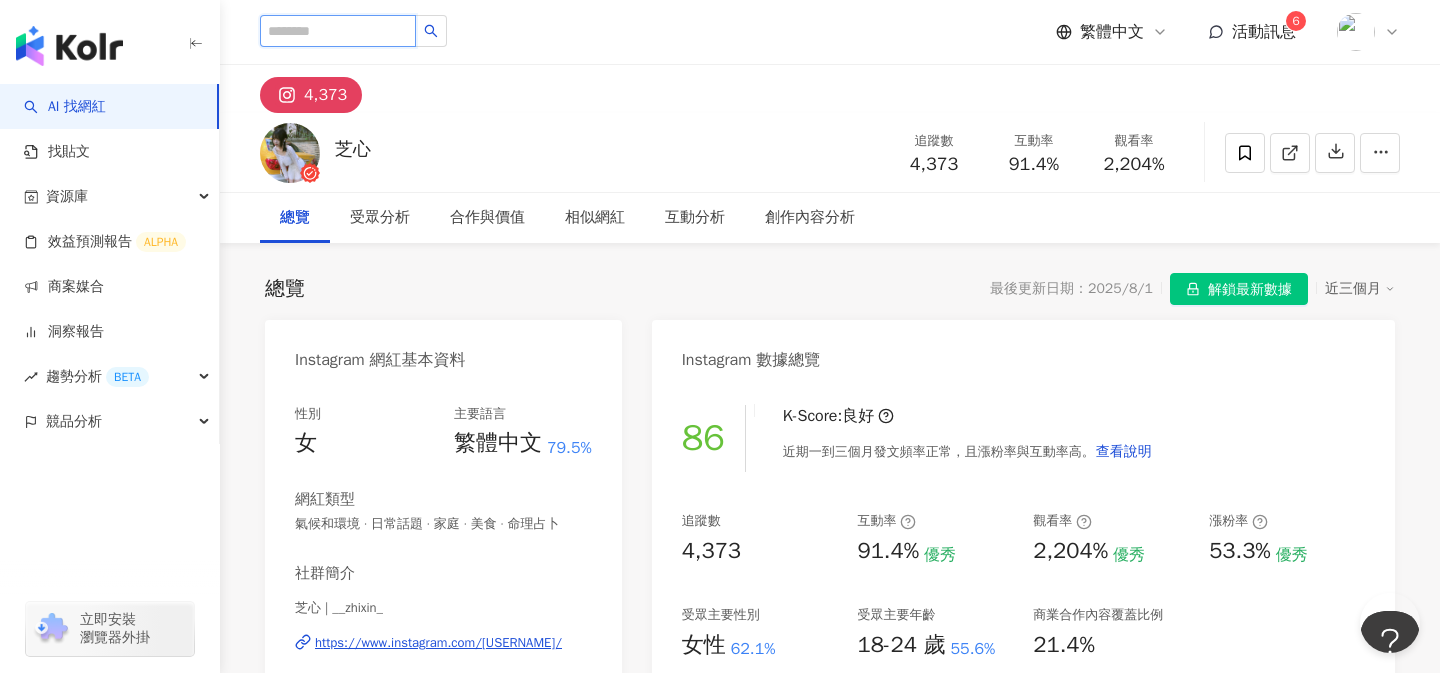 click at bounding box center [338, 31] 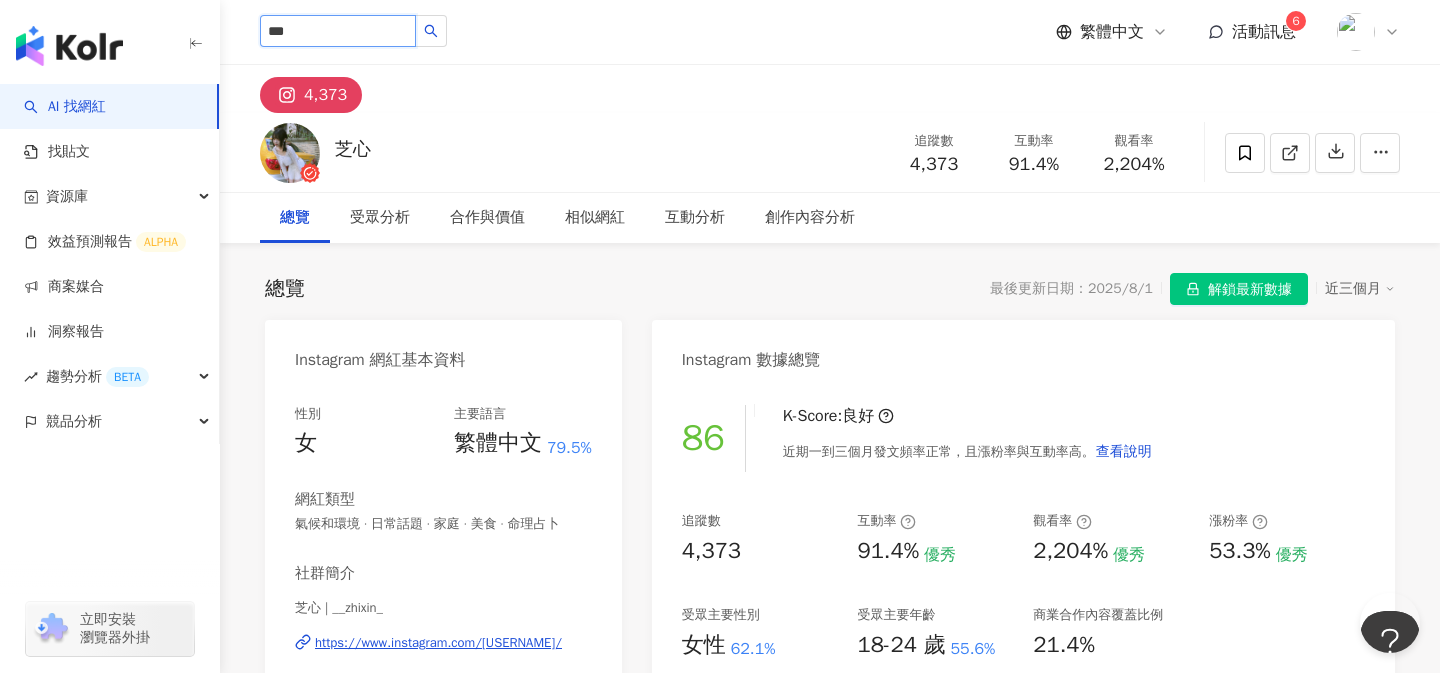 type on "**" 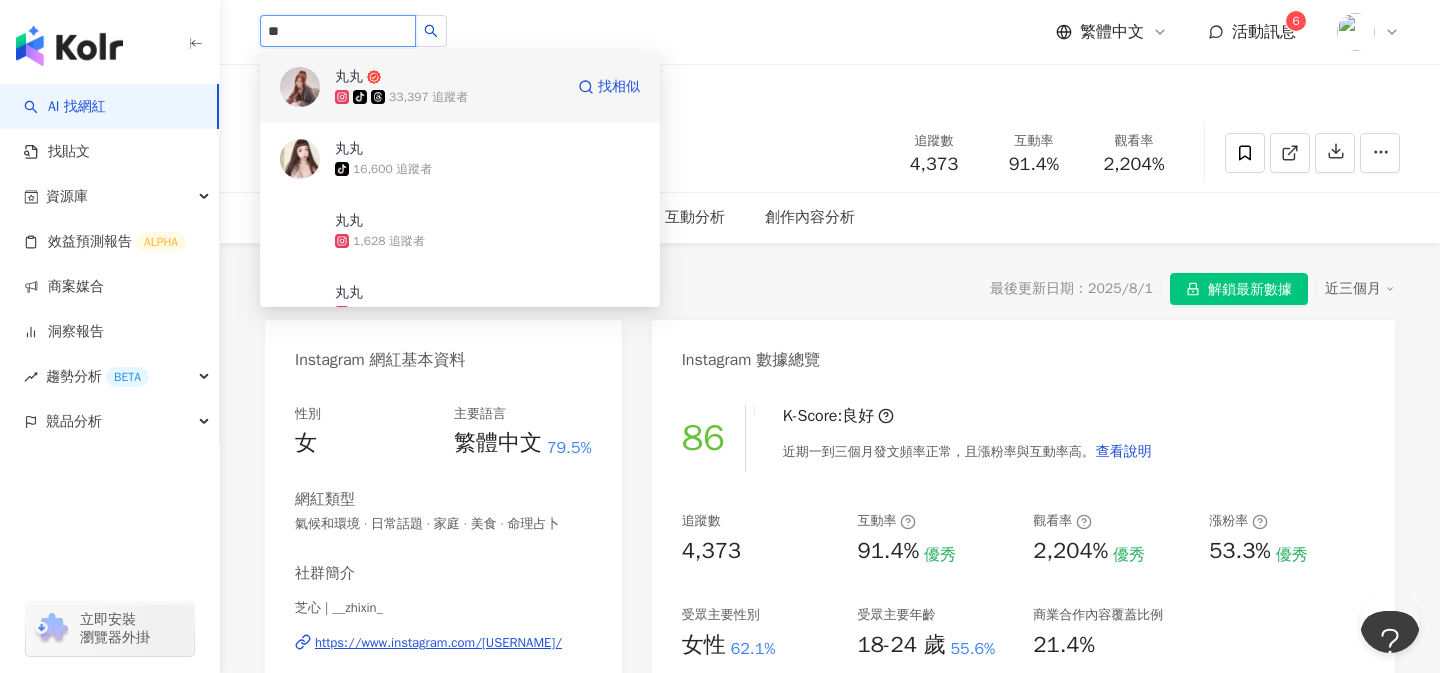 click on "丸丸" at bounding box center [400, 77] 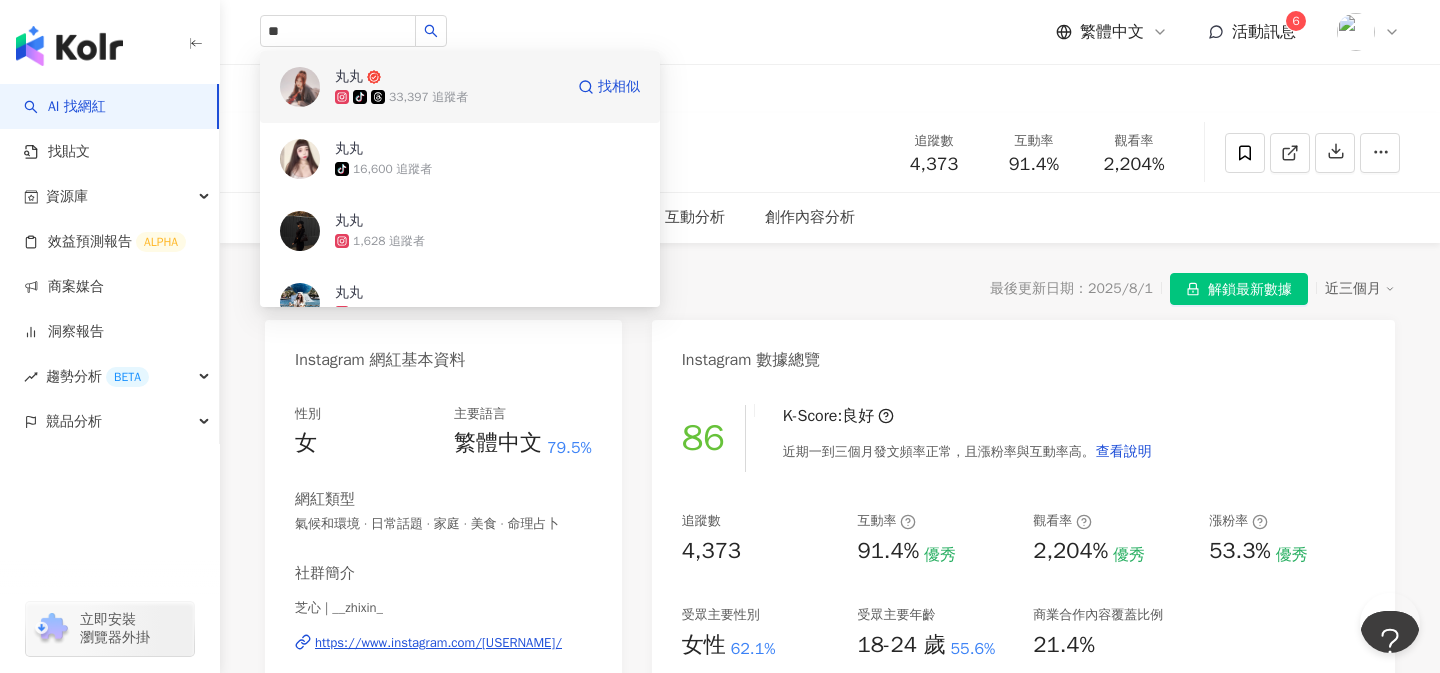 type 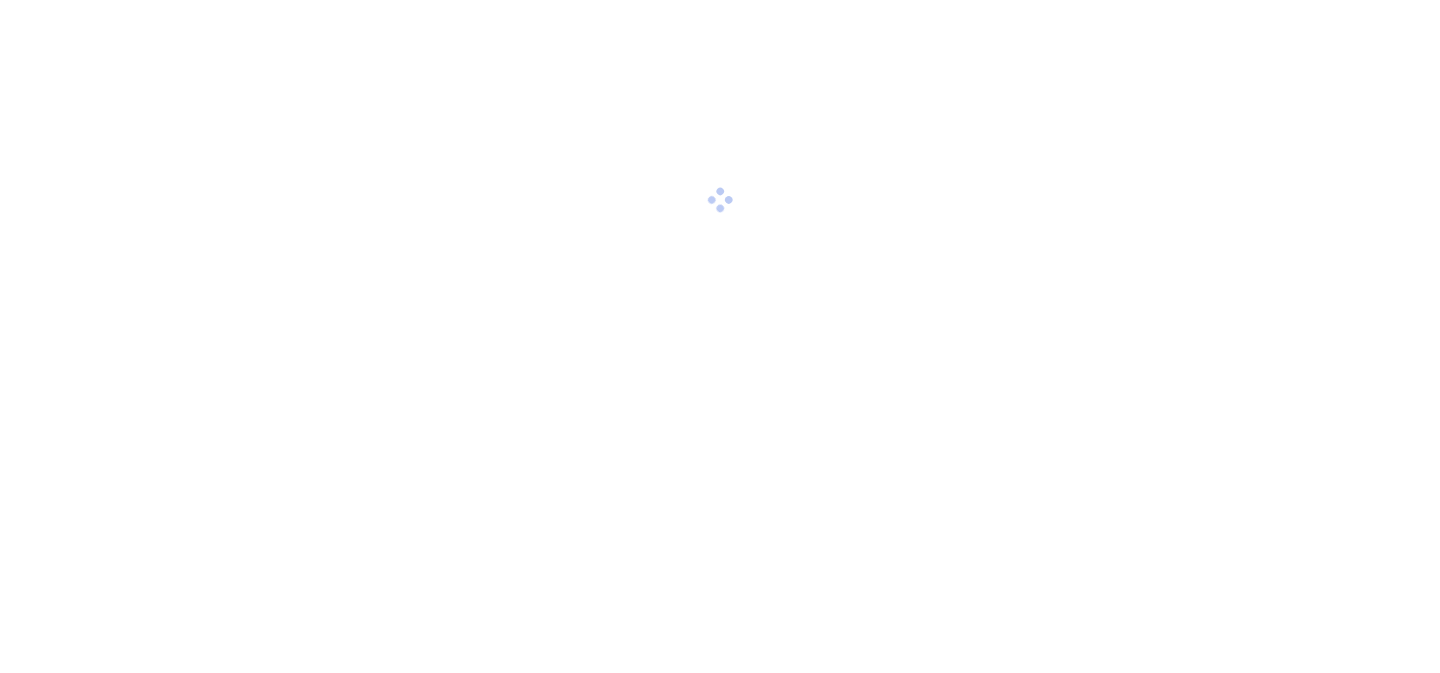 scroll, scrollTop: 0, scrollLeft: 0, axis: both 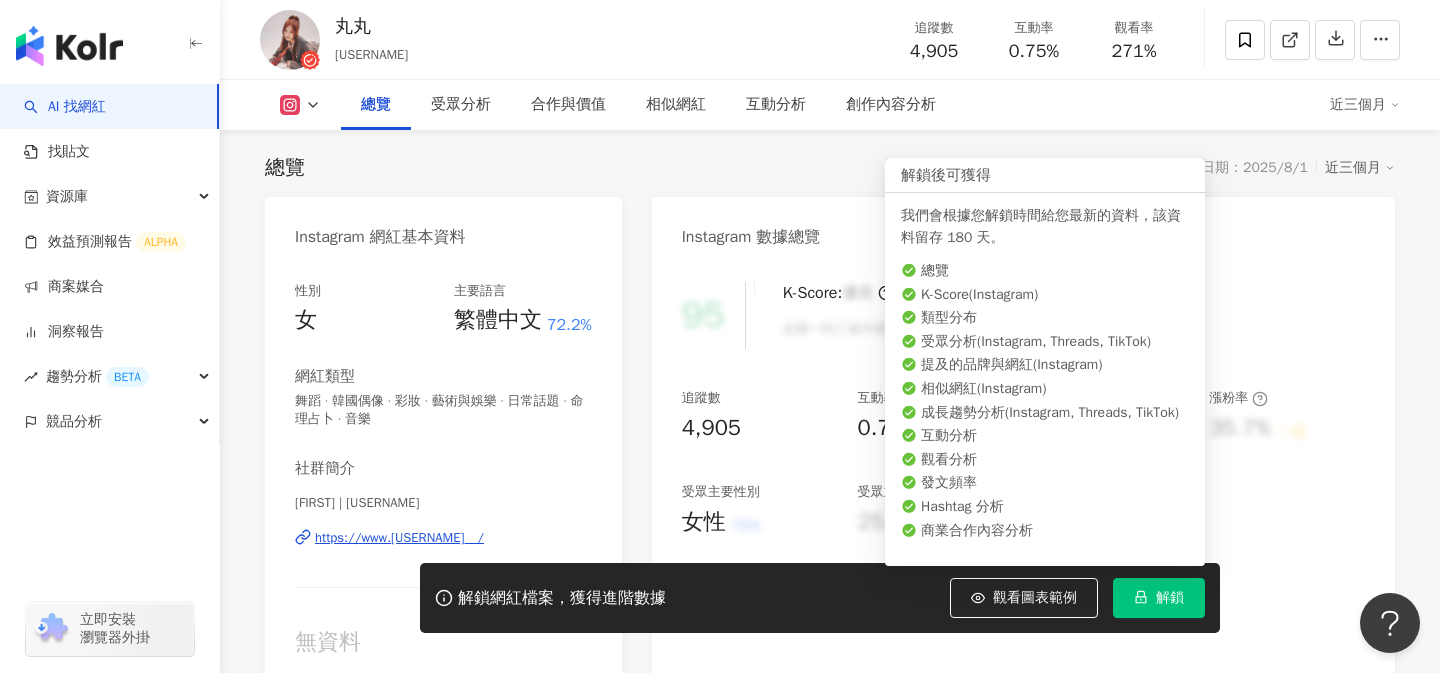 click 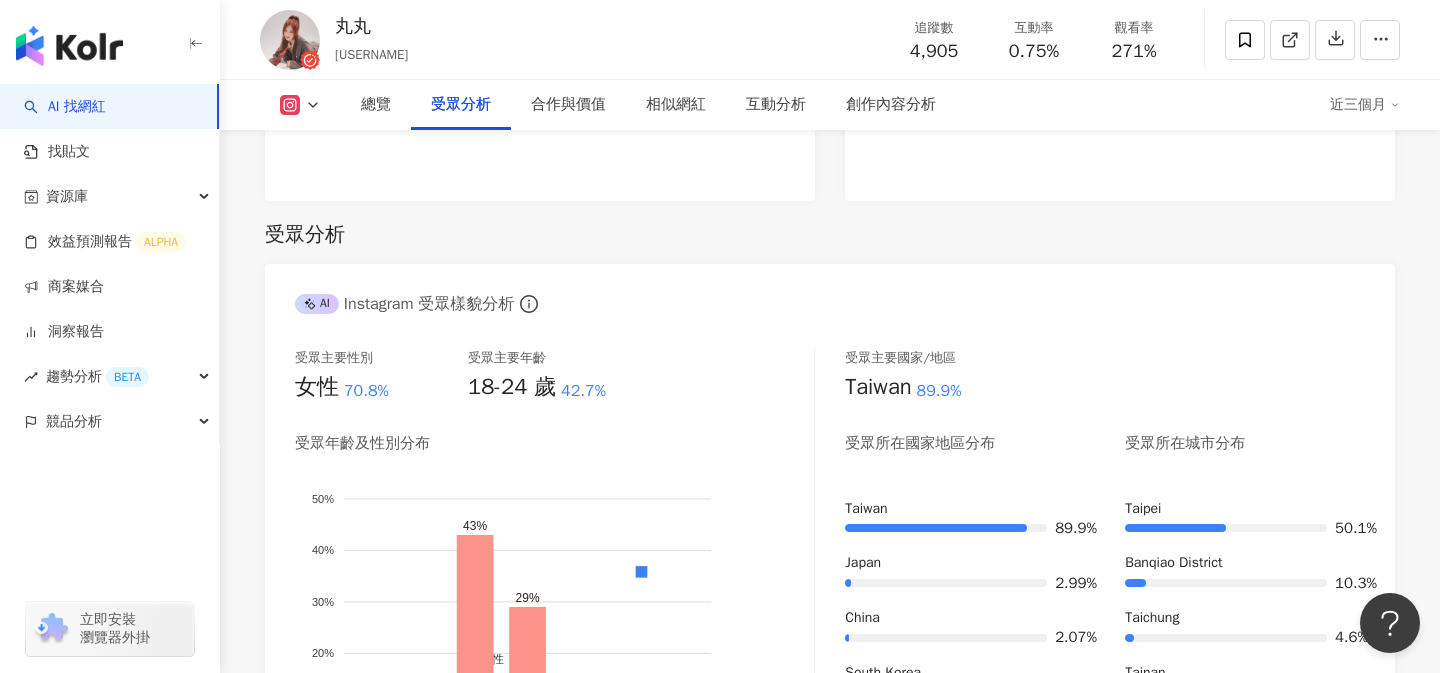 scroll, scrollTop: 1250, scrollLeft: 0, axis: vertical 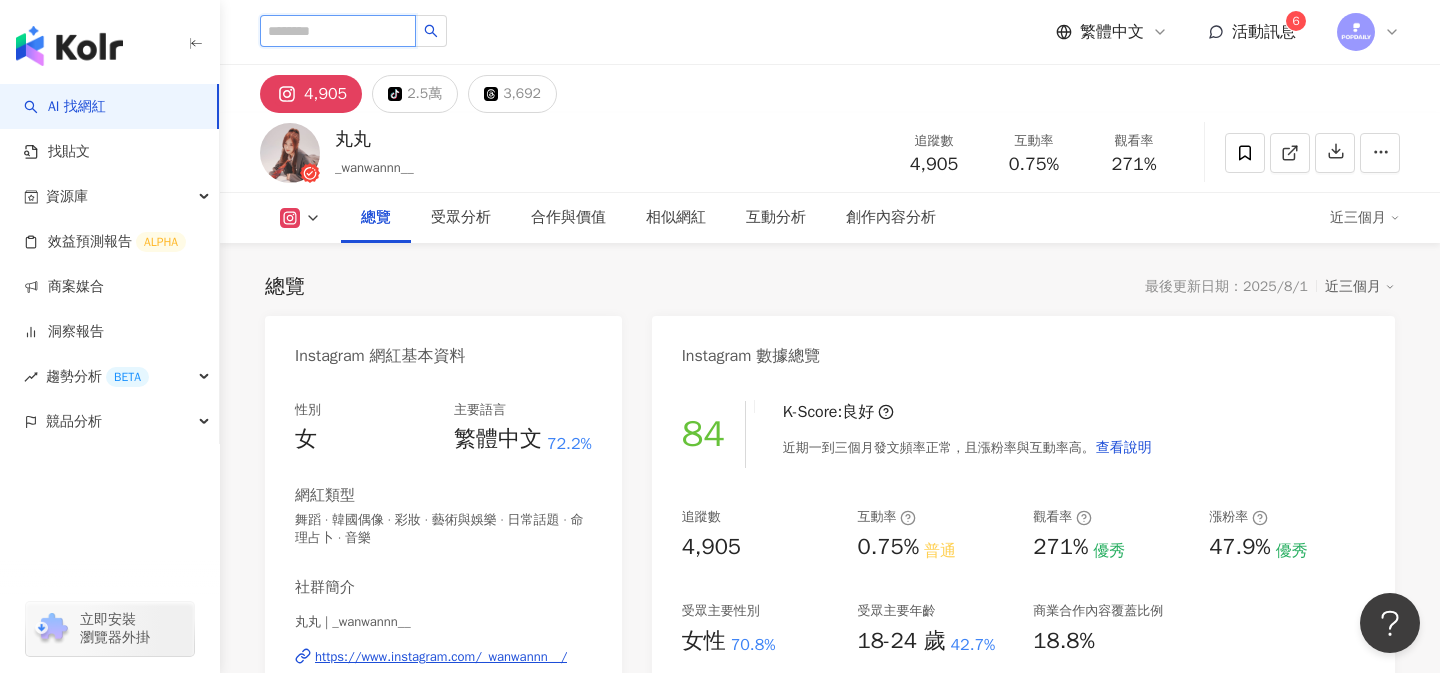 click at bounding box center [338, 31] 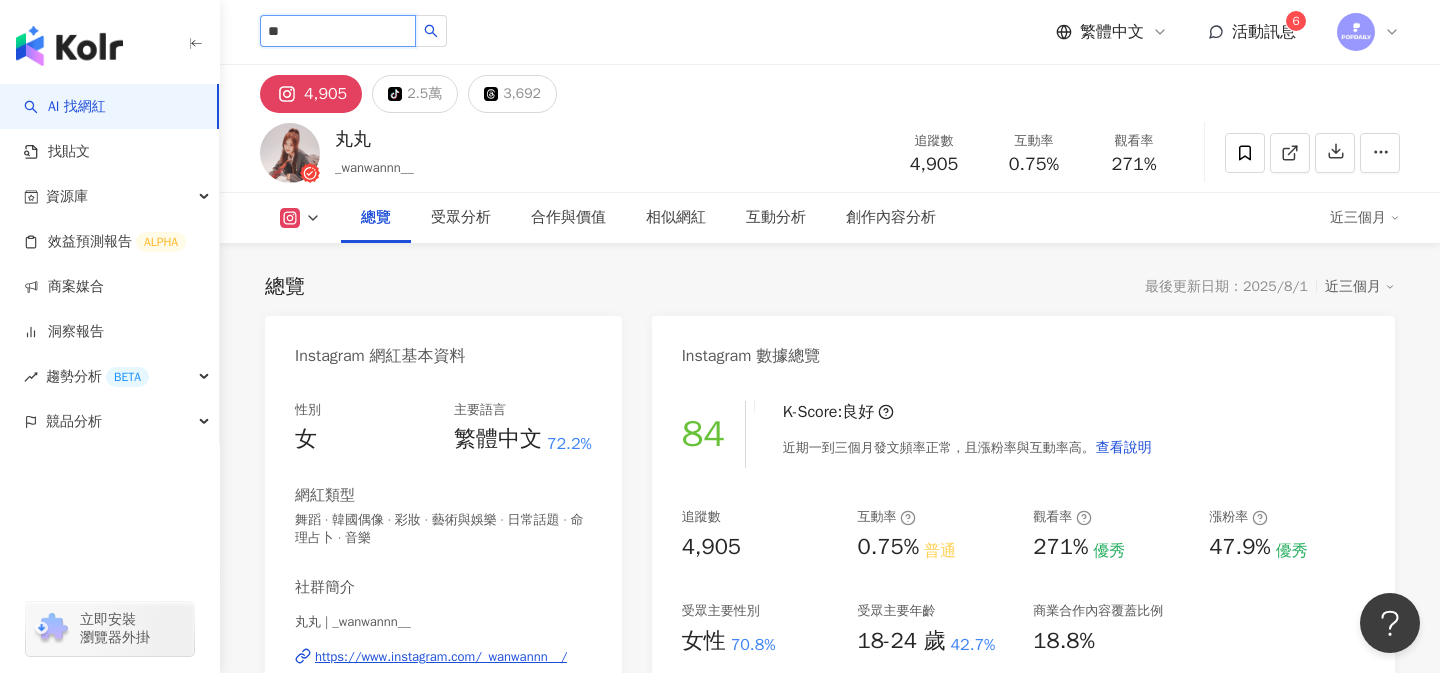 type on "**" 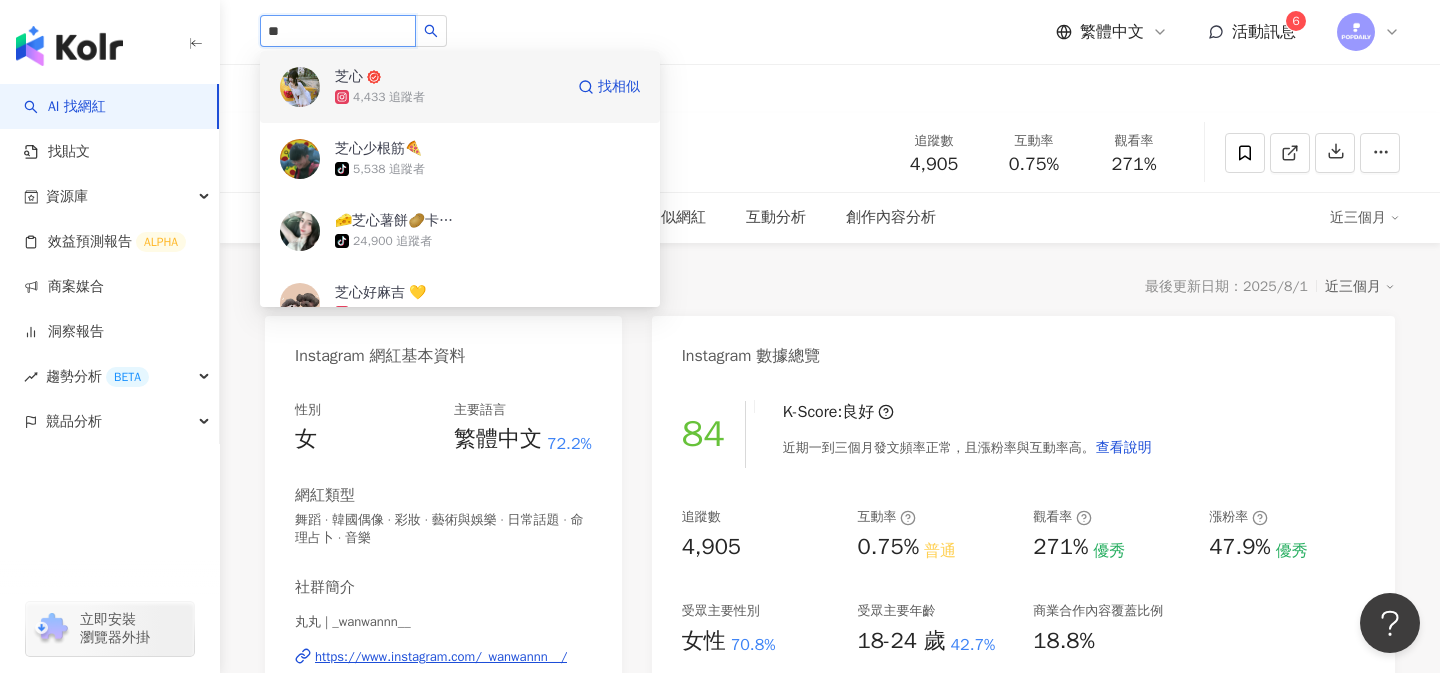 click on "芝心 4,433   追蹤者 找相似" at bounding box center (460, 87) 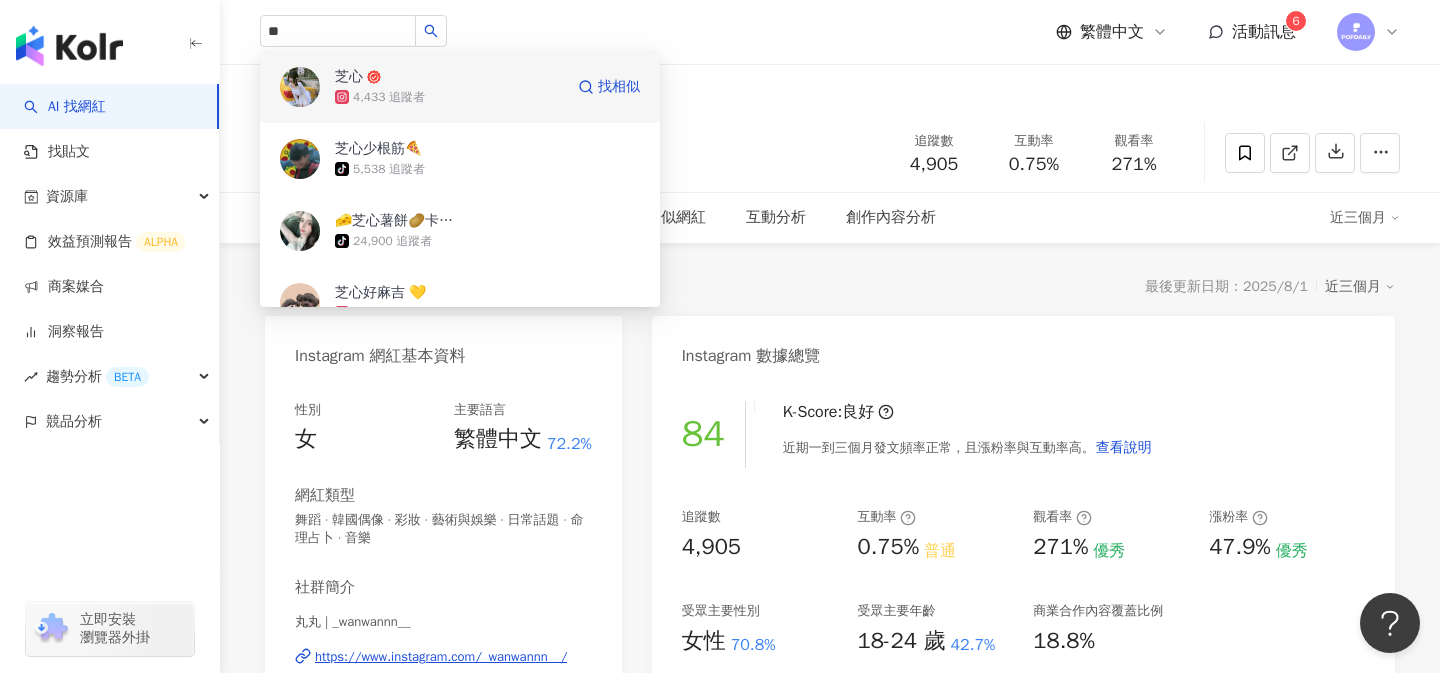 type 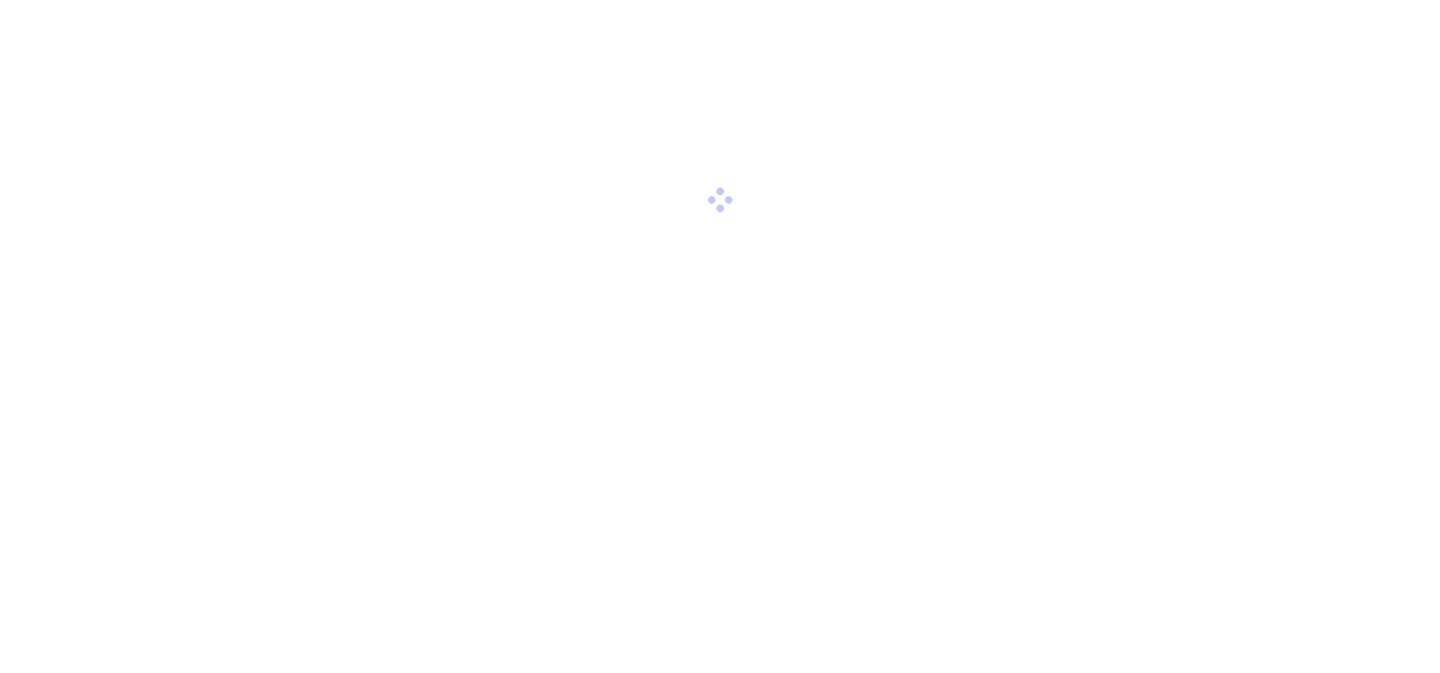 scroll, scrollTop: 0, scrollLeft: 0, axis: both 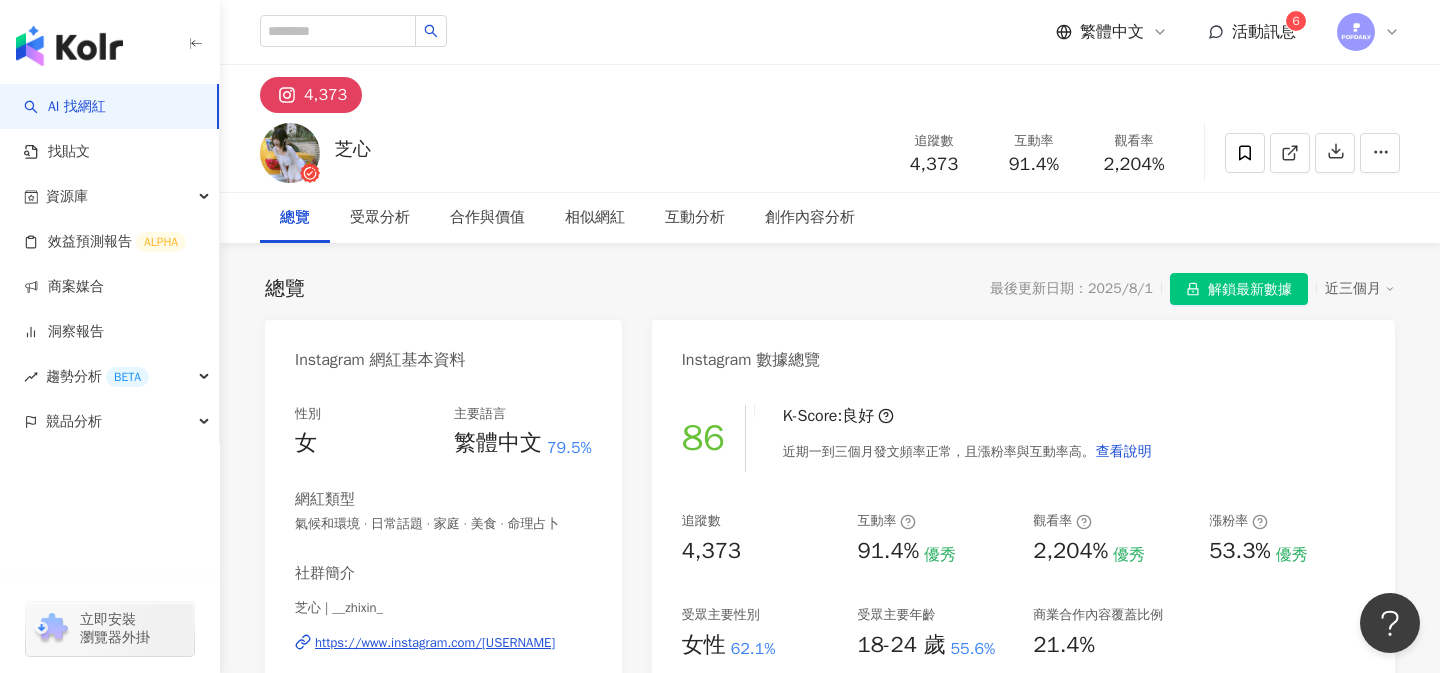click on "4,373" at bounding box center (830, 89) 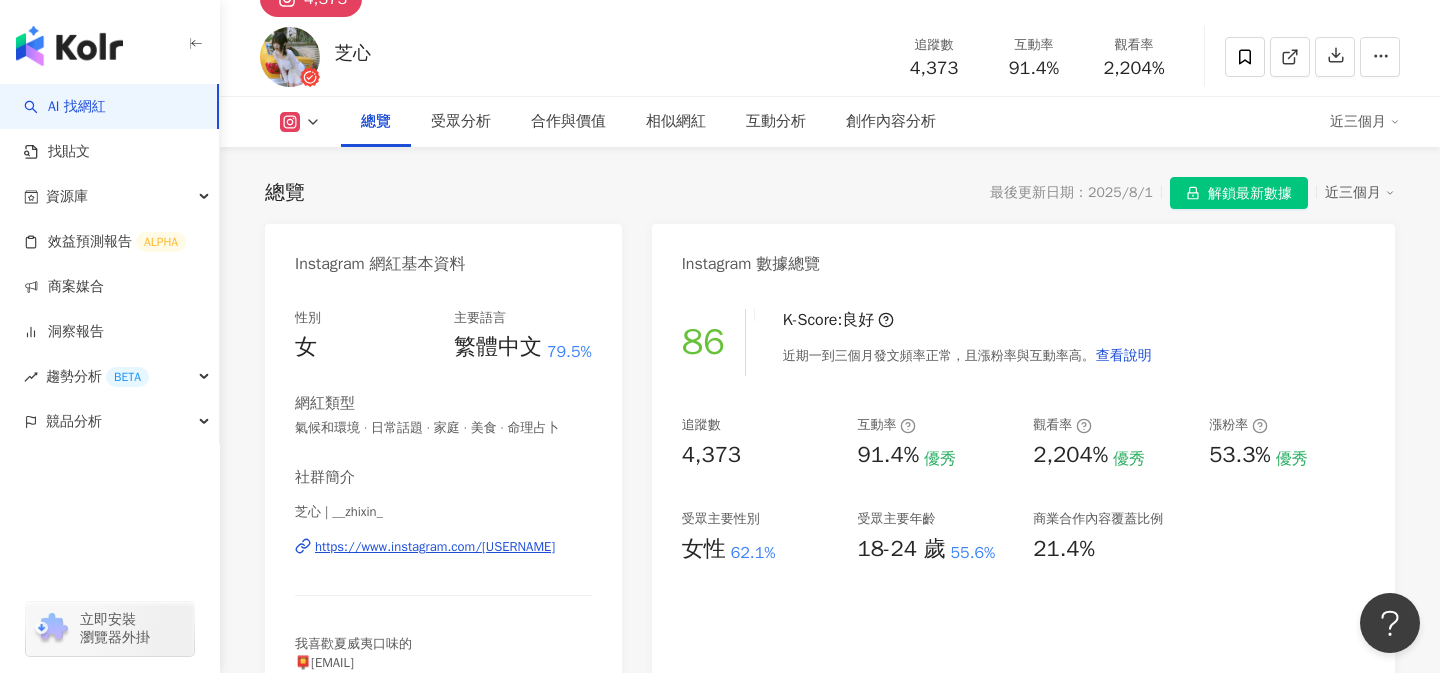 scroll, scrollTop: 0, scrollLeft: 0, axis: both 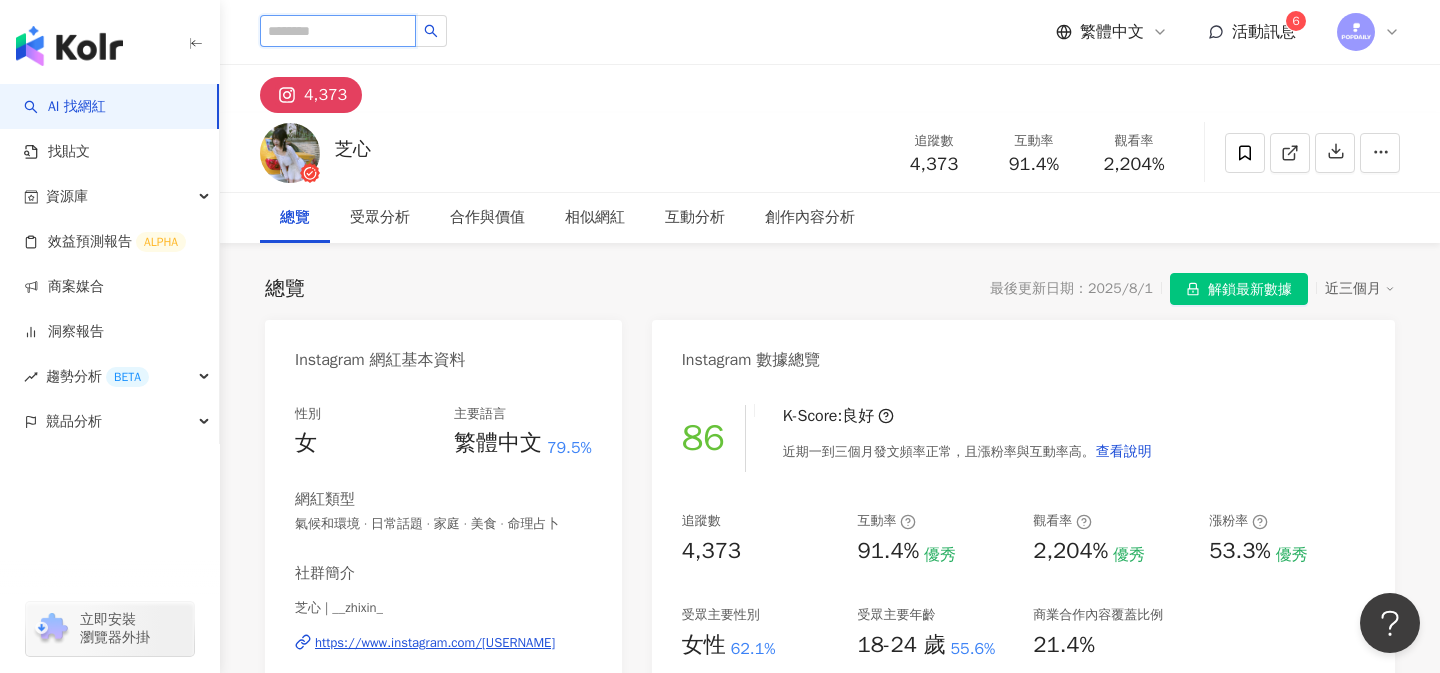 click at bounding box center (338, 31) 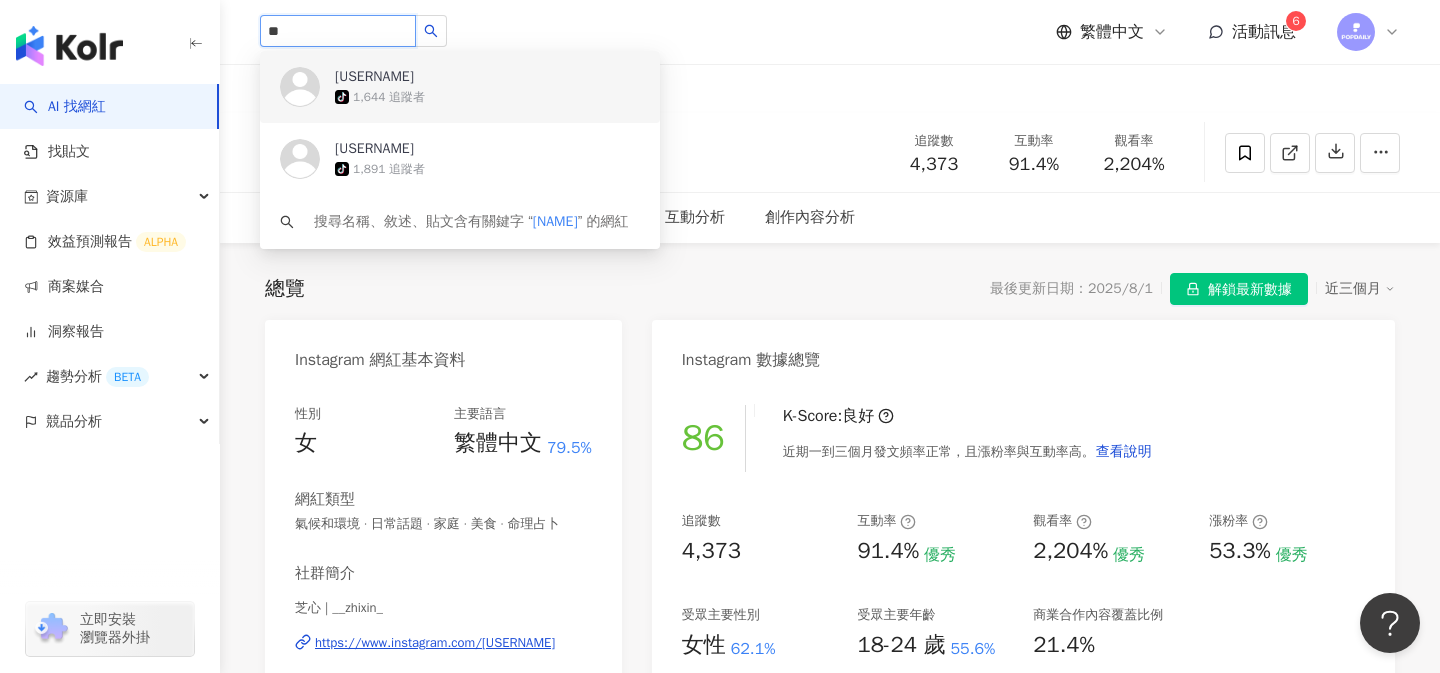 click on "**" at bounding box center (338, 31) 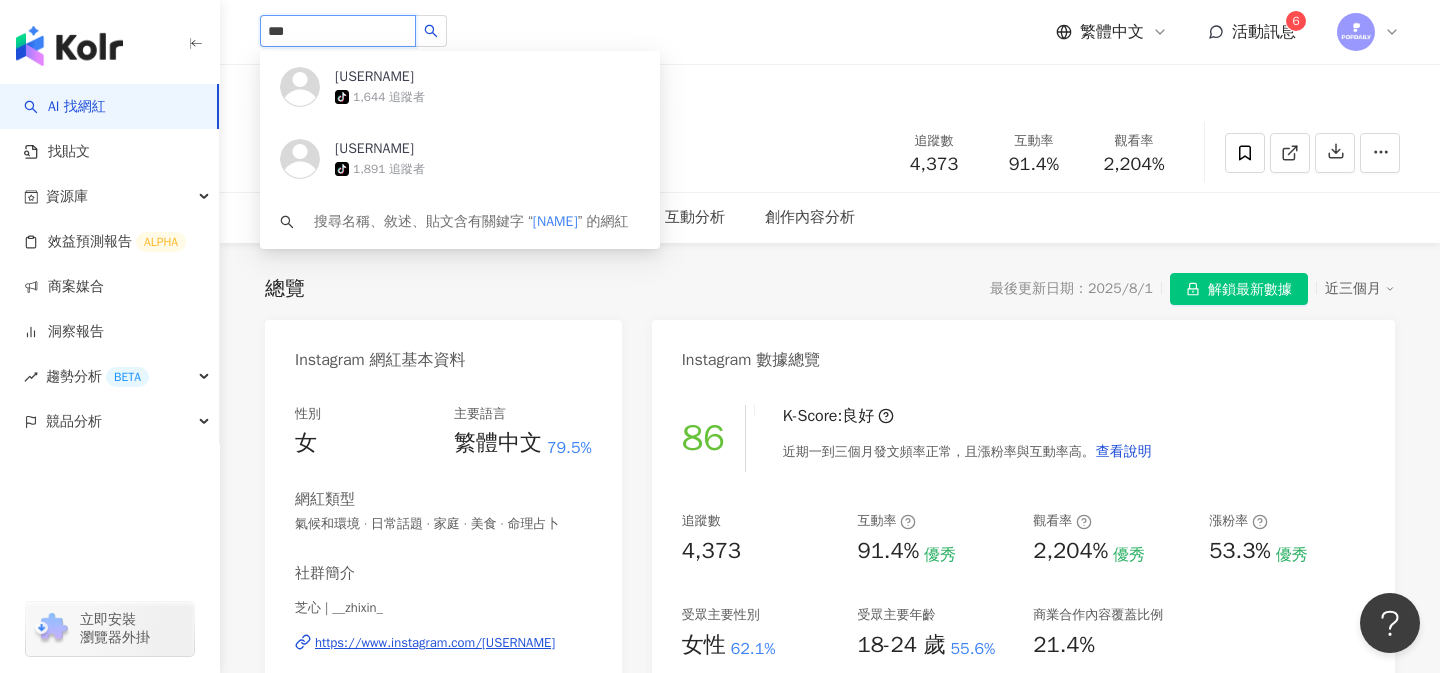 type on "***" 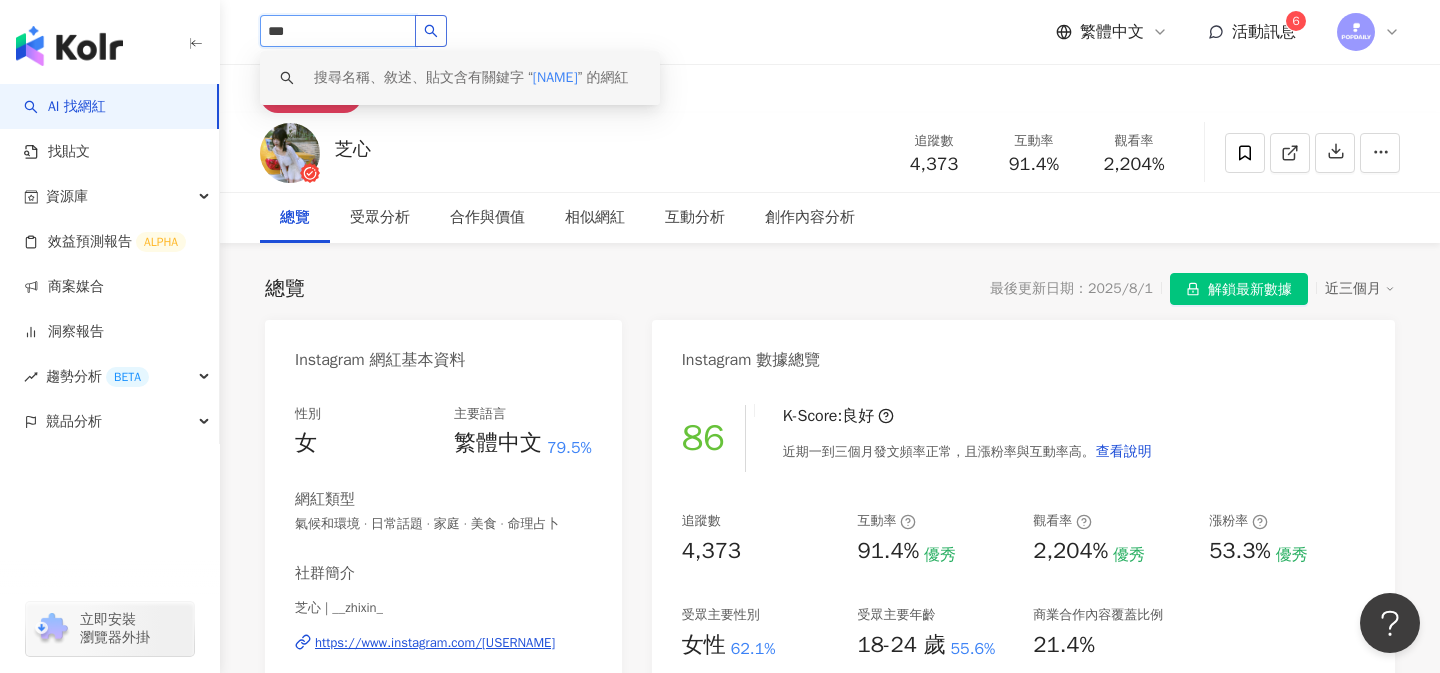 click 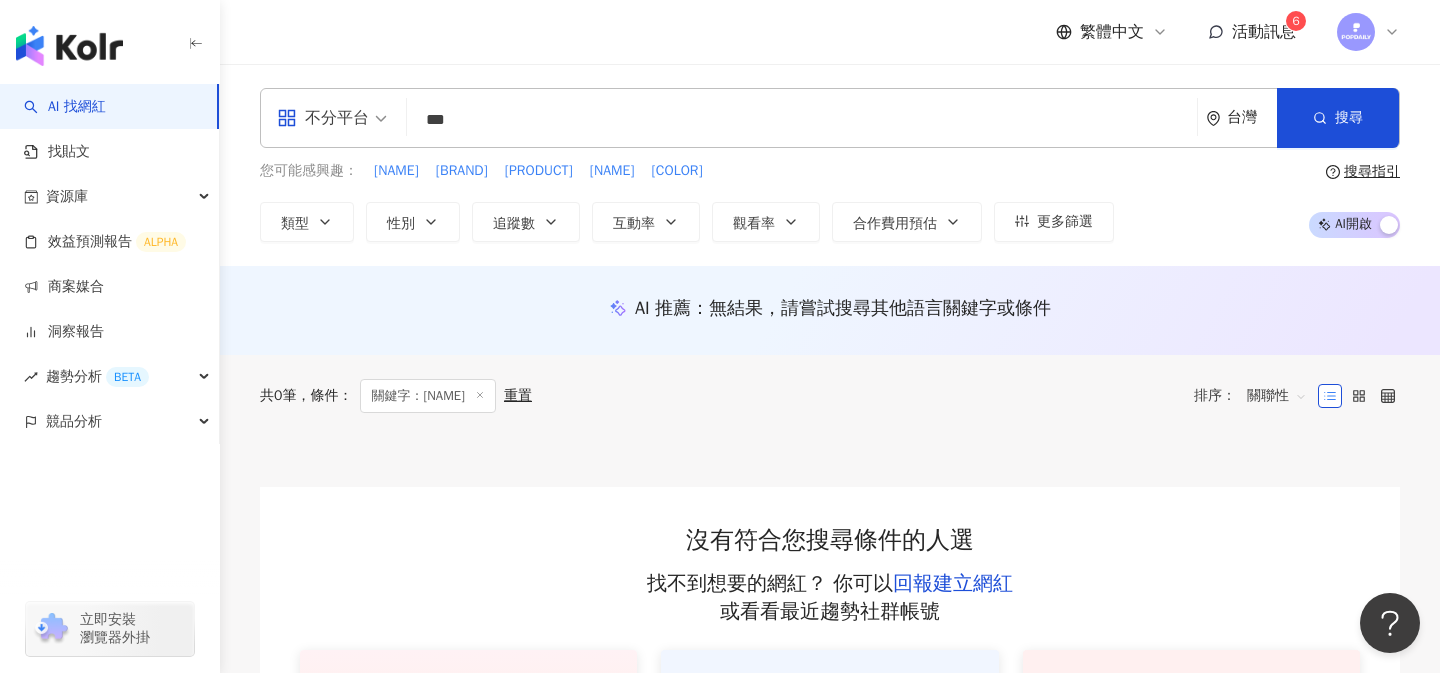 click on "***" at bounding box center (802, 120) 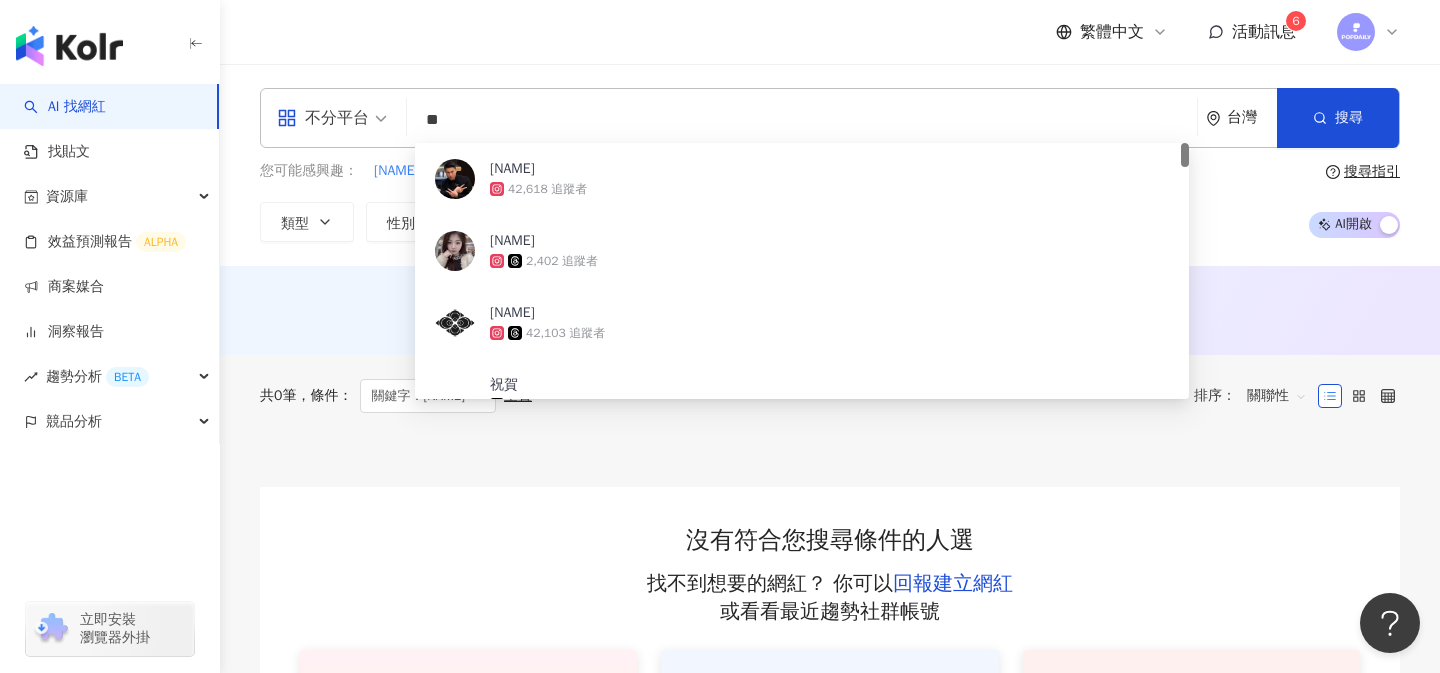 type on "**" 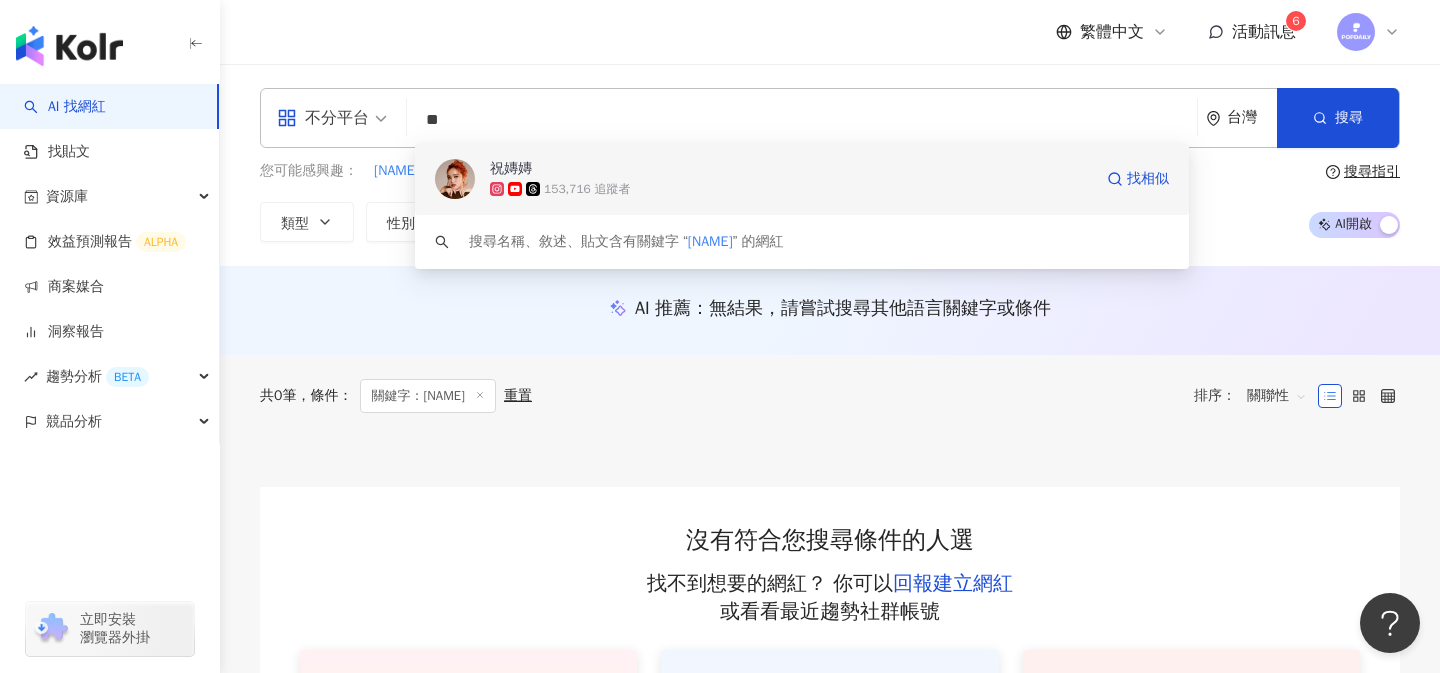 click on "153,716   追蹤者" at bounding box center [791, 189] 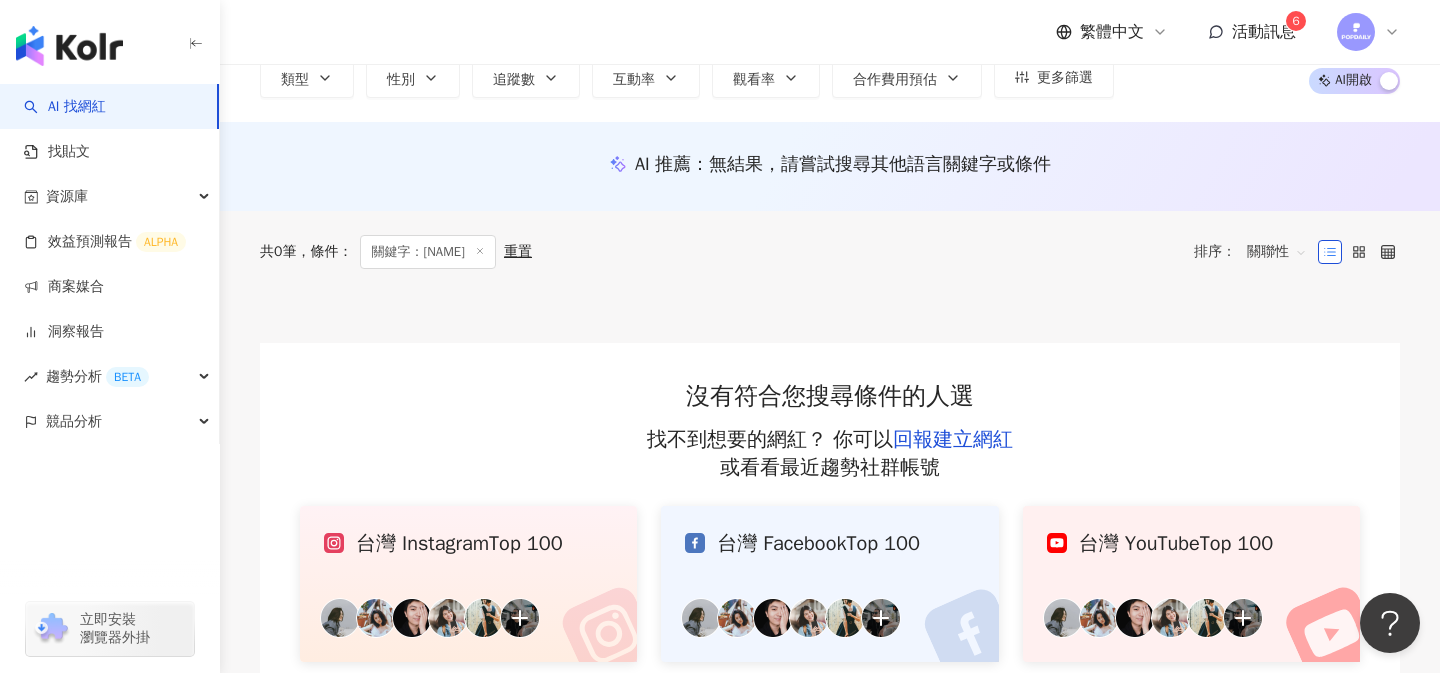 scroll, scrollTop: 395, scrollLeft: 0, axis: vertical 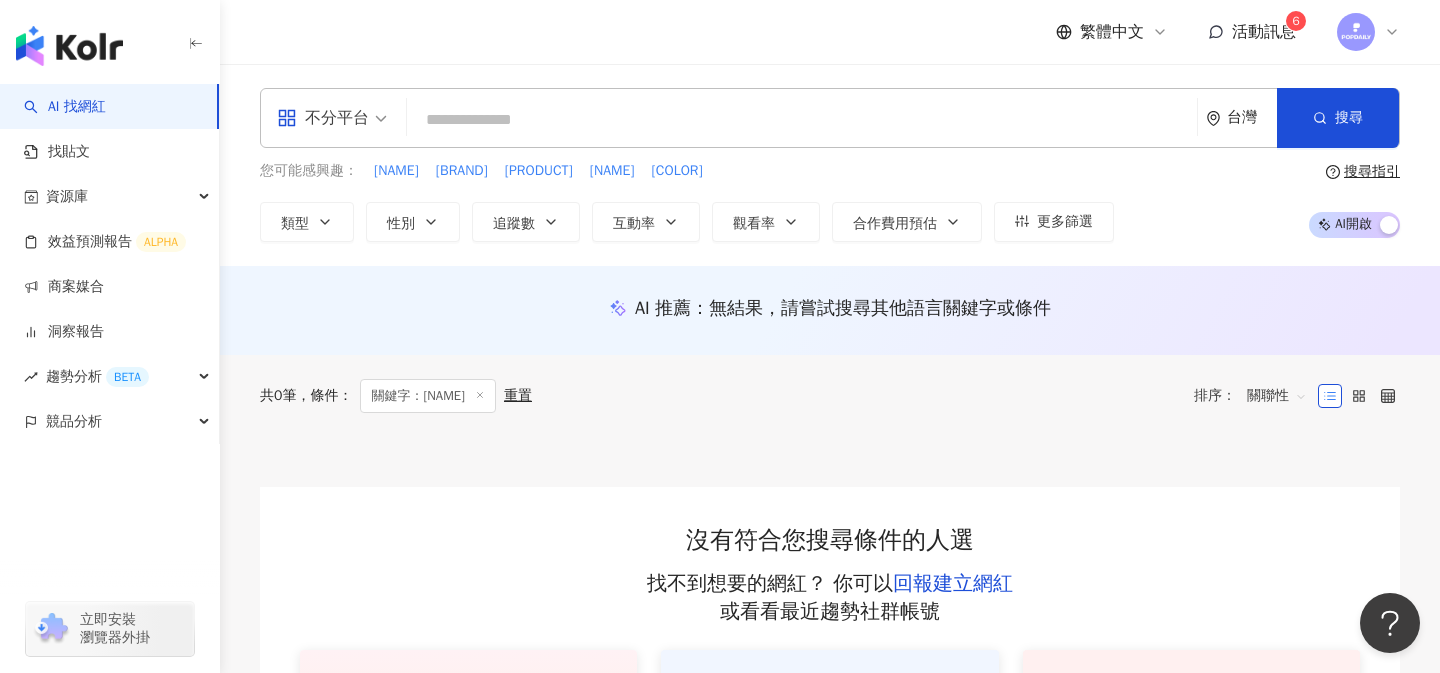 click at bounding box center (802, 120) 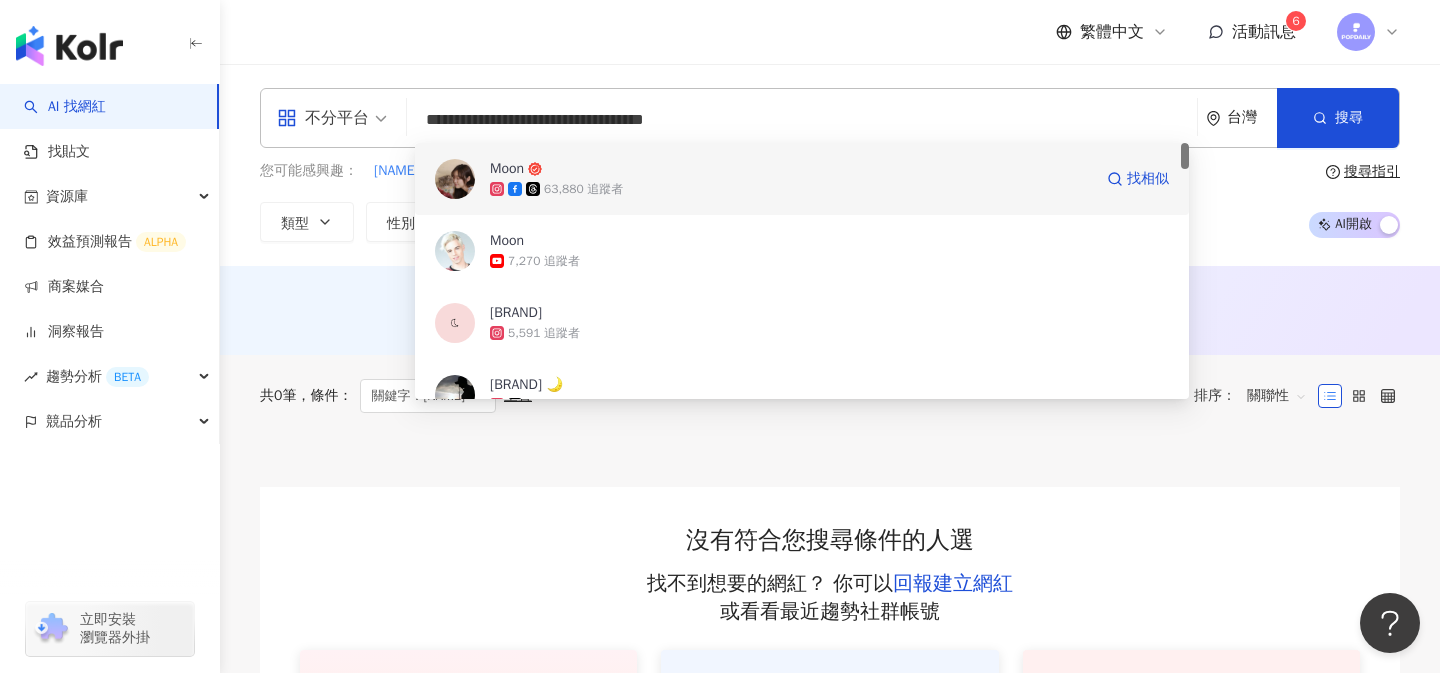 click on "Moon" at bounding box center [791, 169] 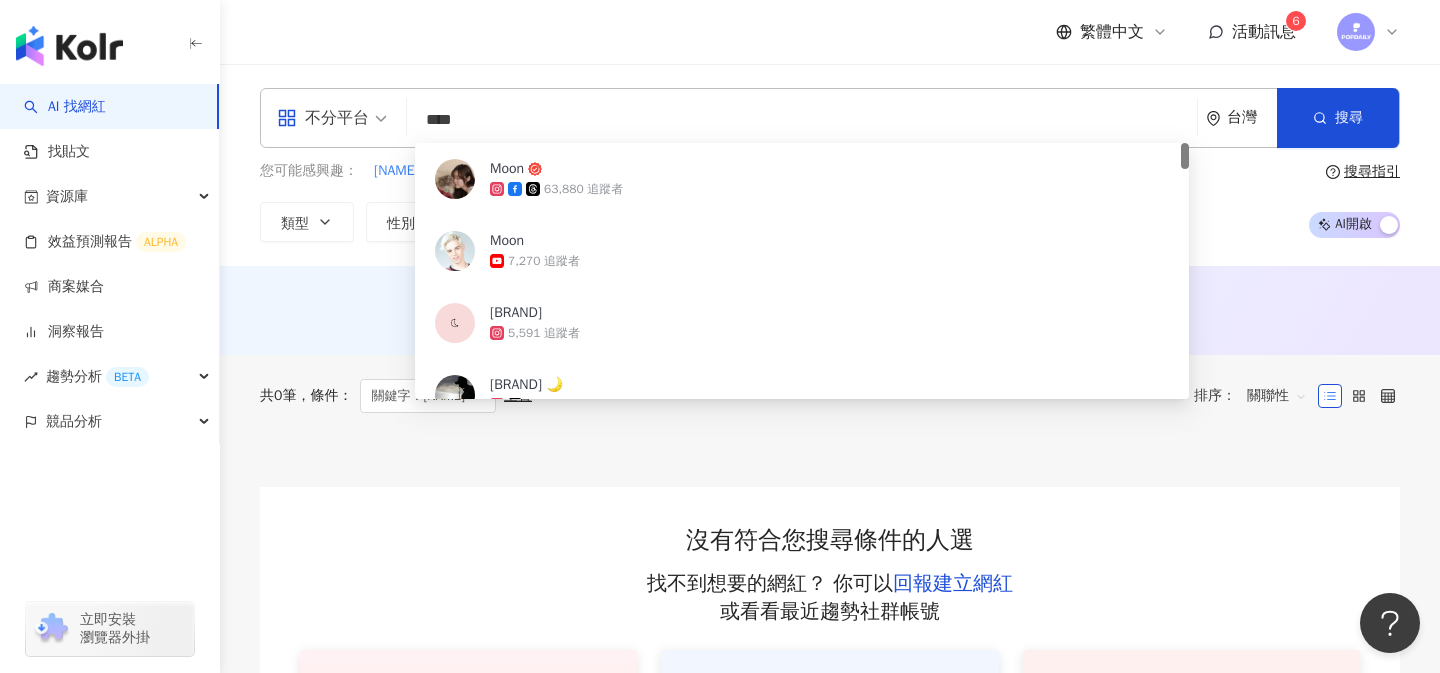 type on "**" 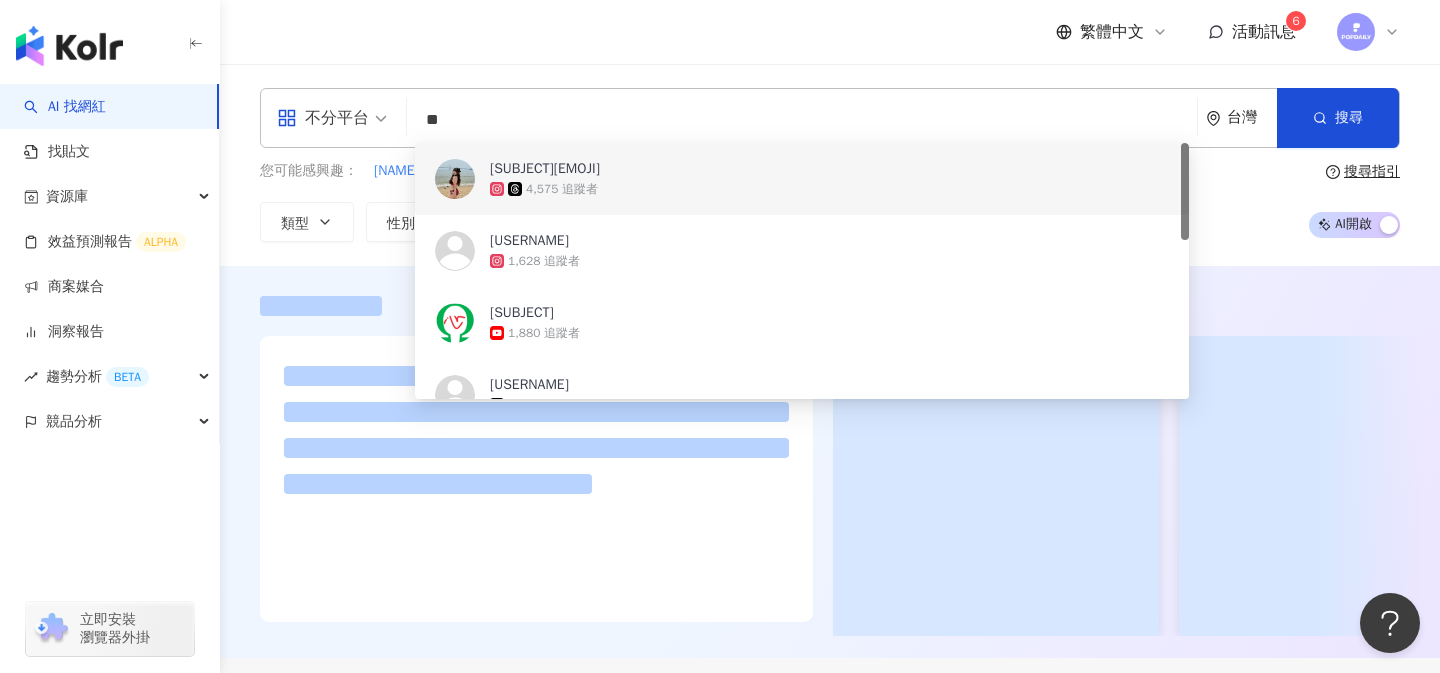 click on "4,575   追蹤者" at bounding box center (829, 189) 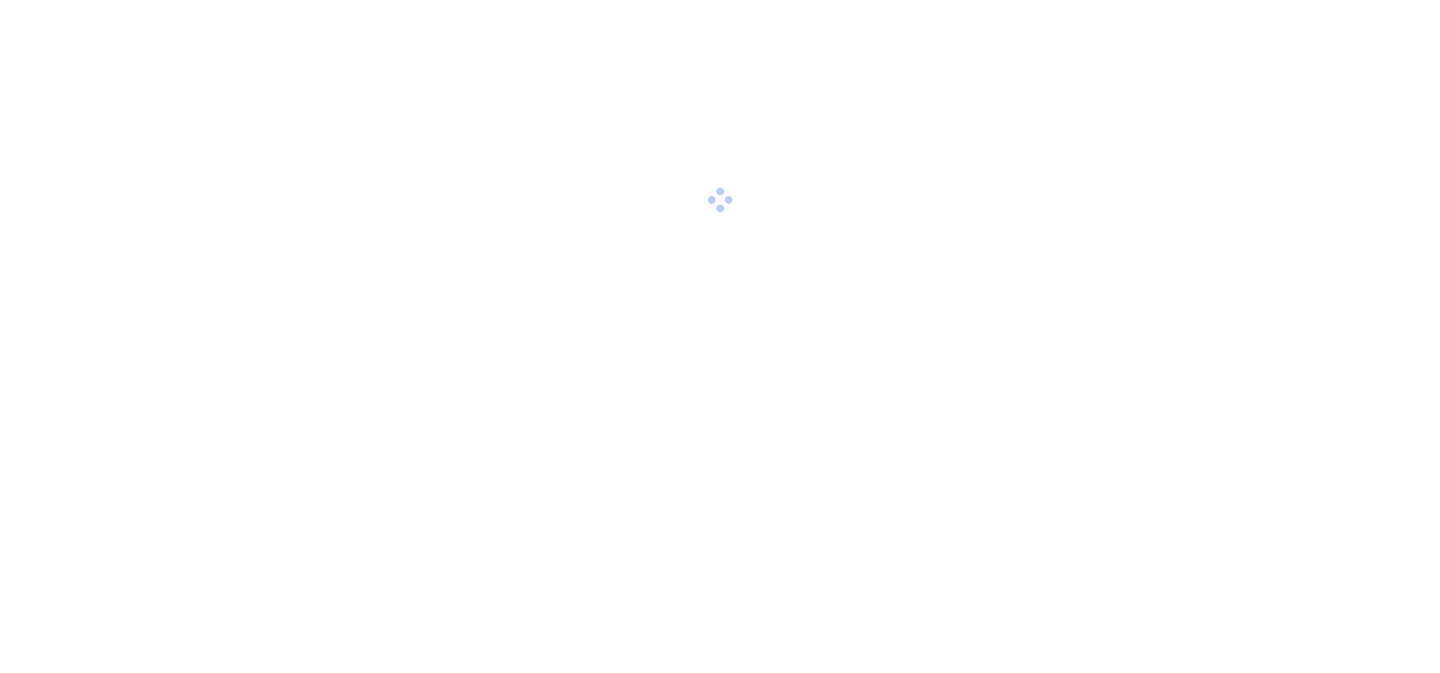 scroll, scrollTop: 0, scrollLeft: 0, axis: both 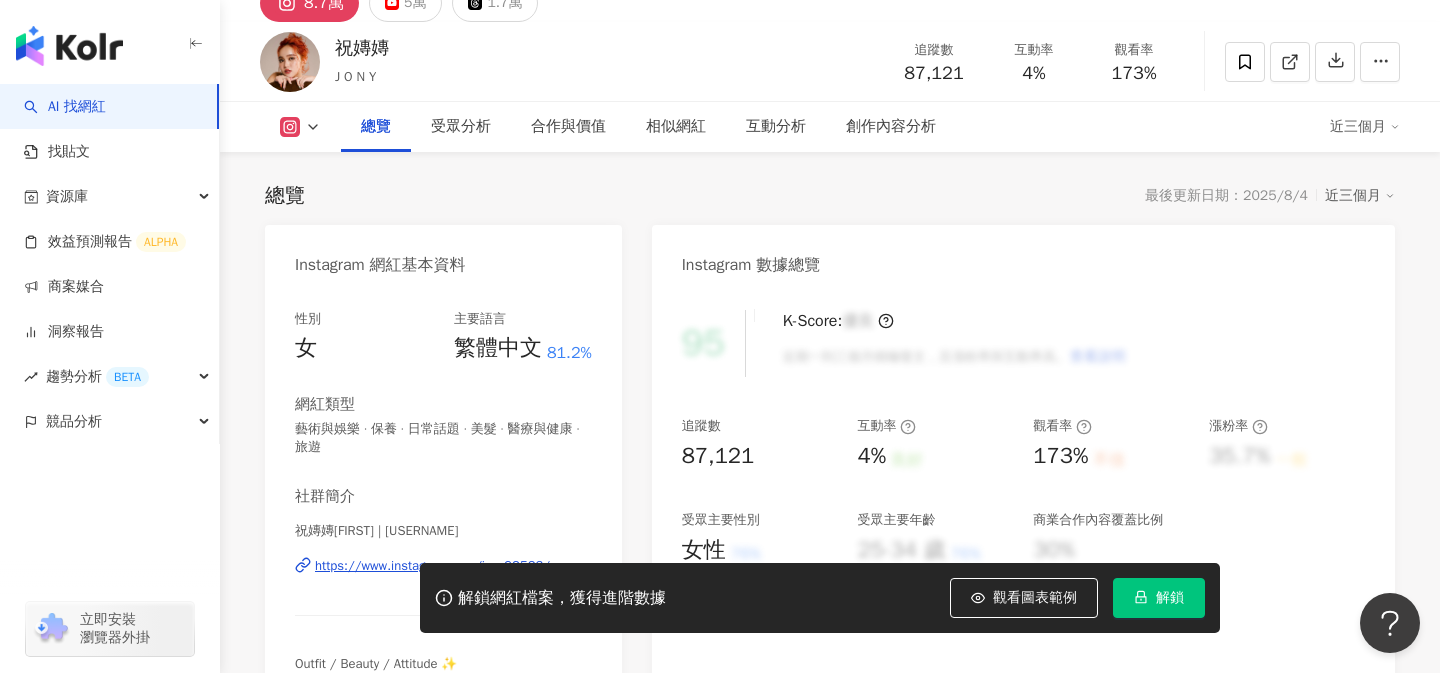 click 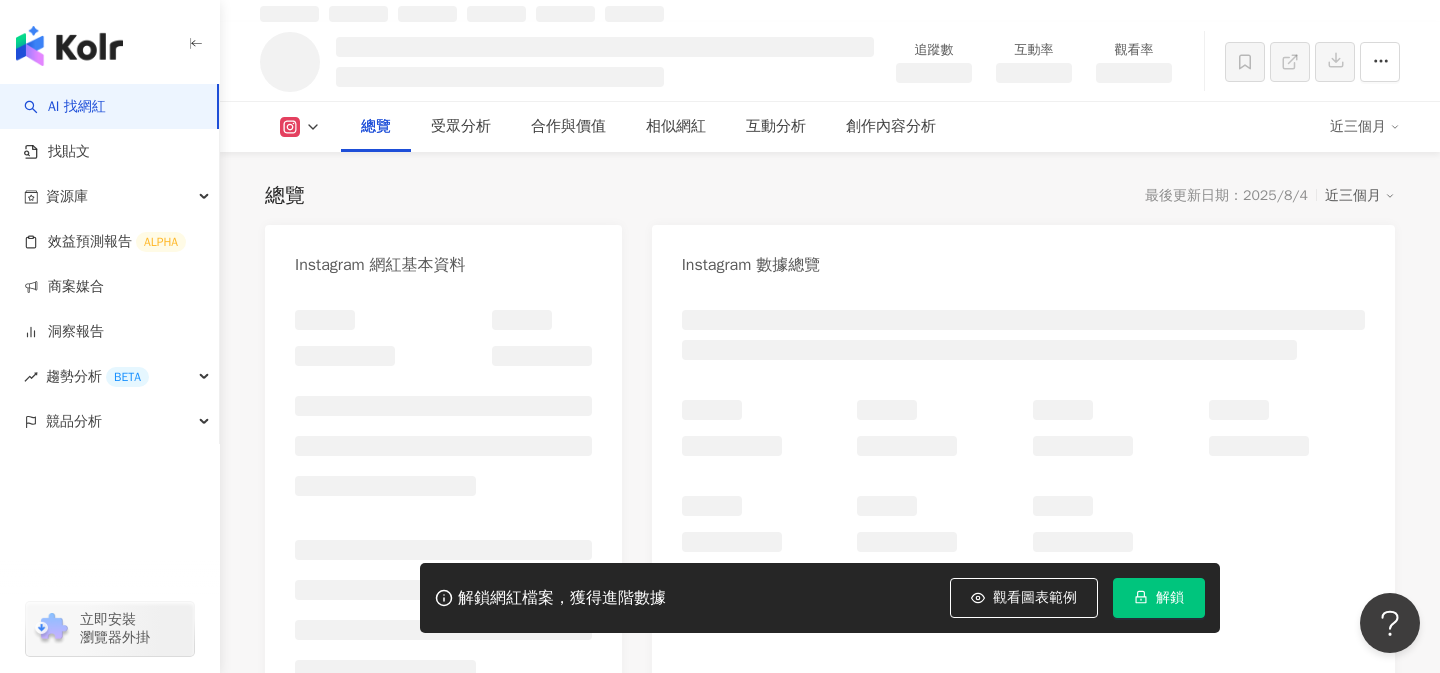 scroll, scrollTop: 113, scrollLeft: 0, axis: vertical 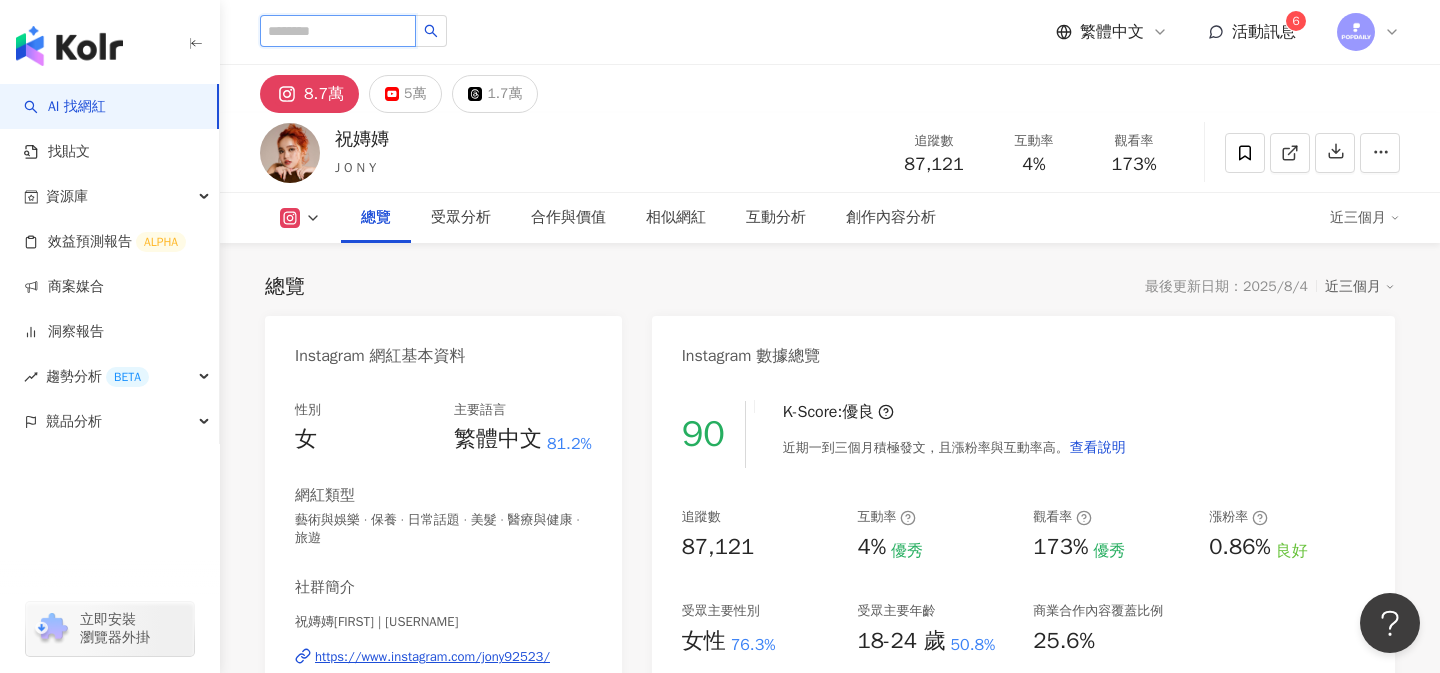 click at bounding box center (338, 31) 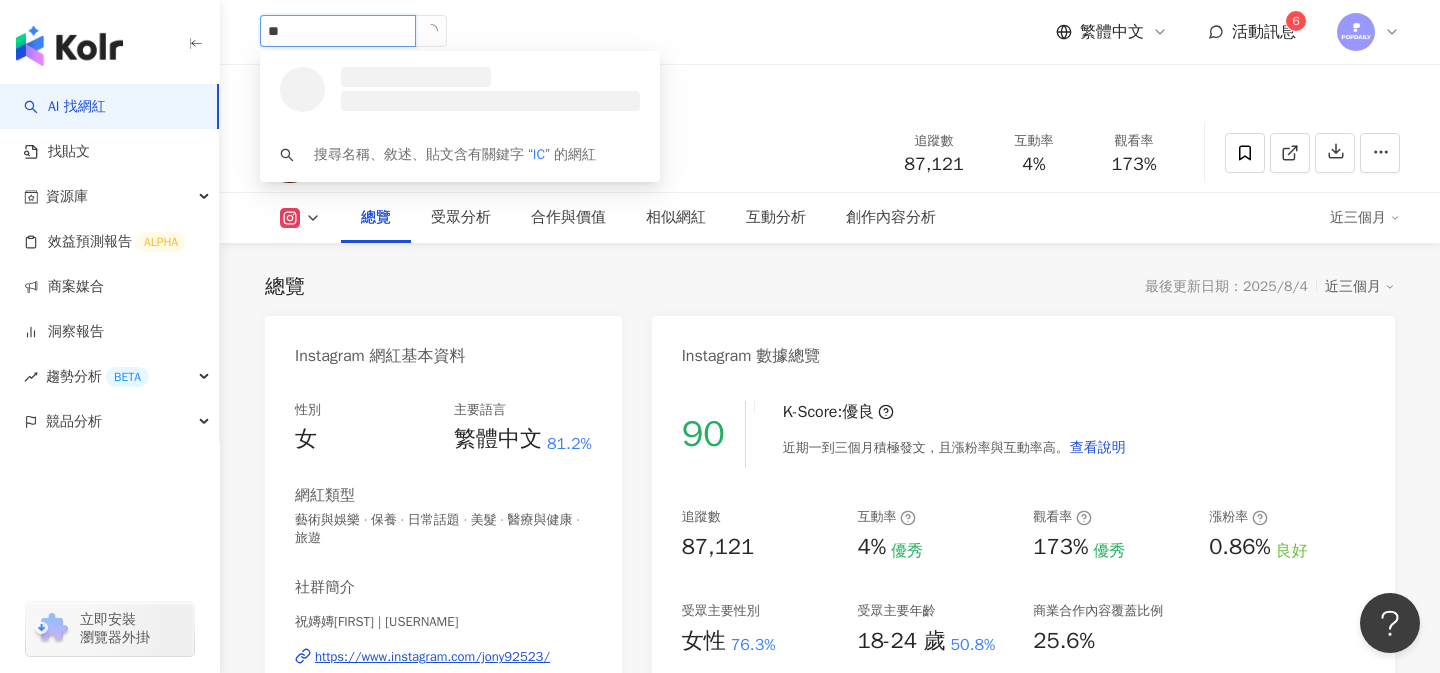 type on "***" 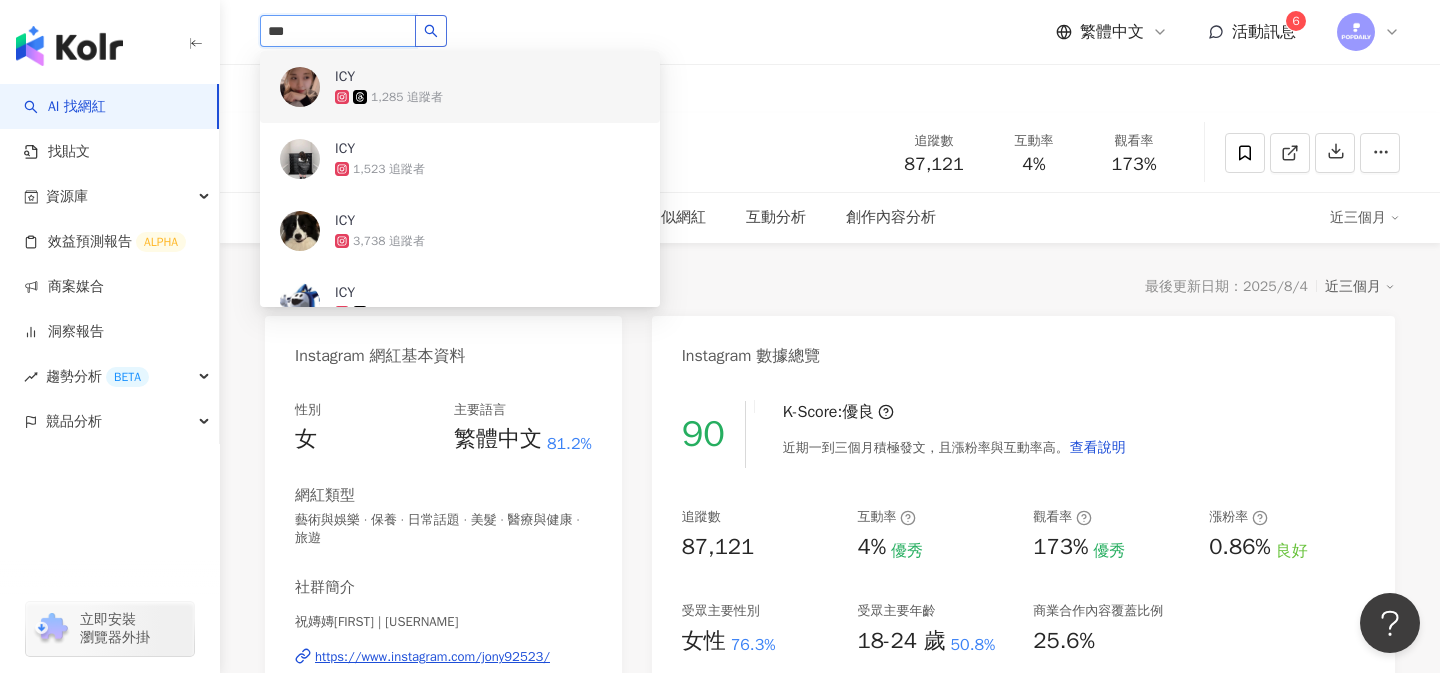 click 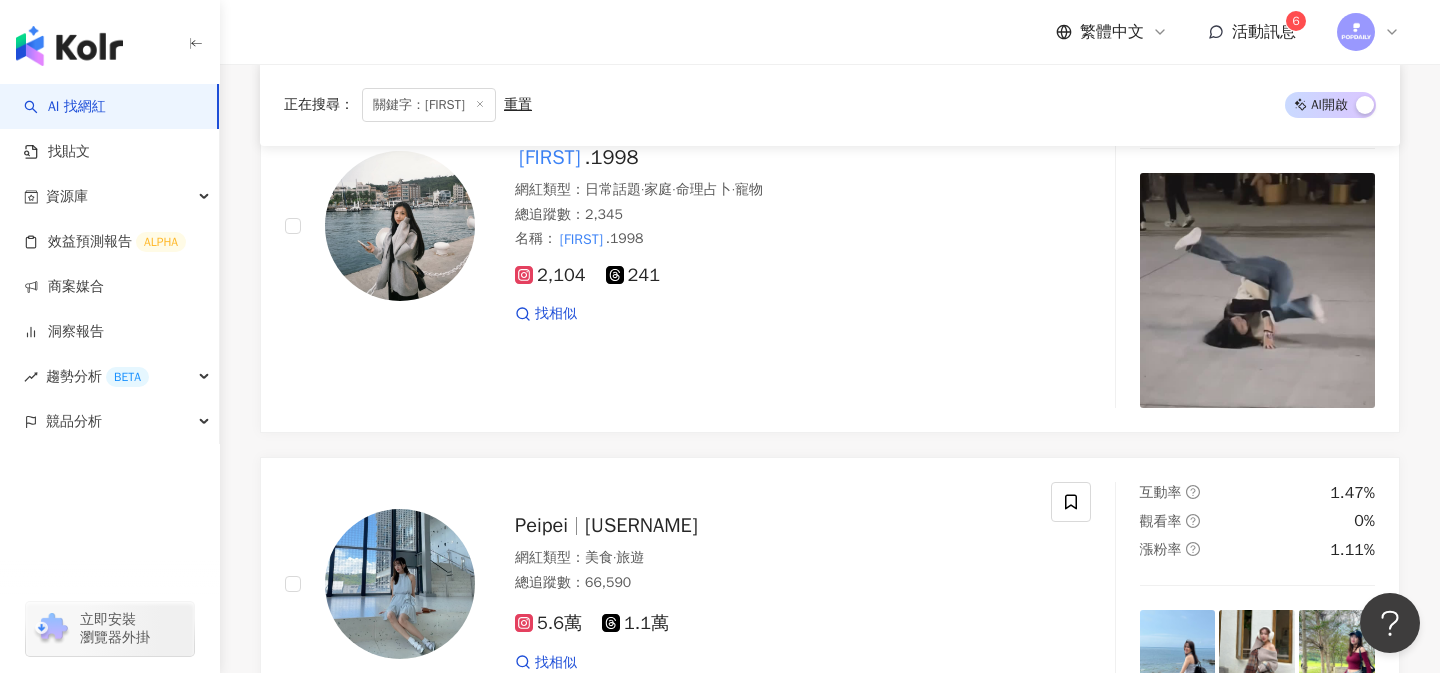 scroll, scrollTop: 0, scrollLeft: 0, axis: both 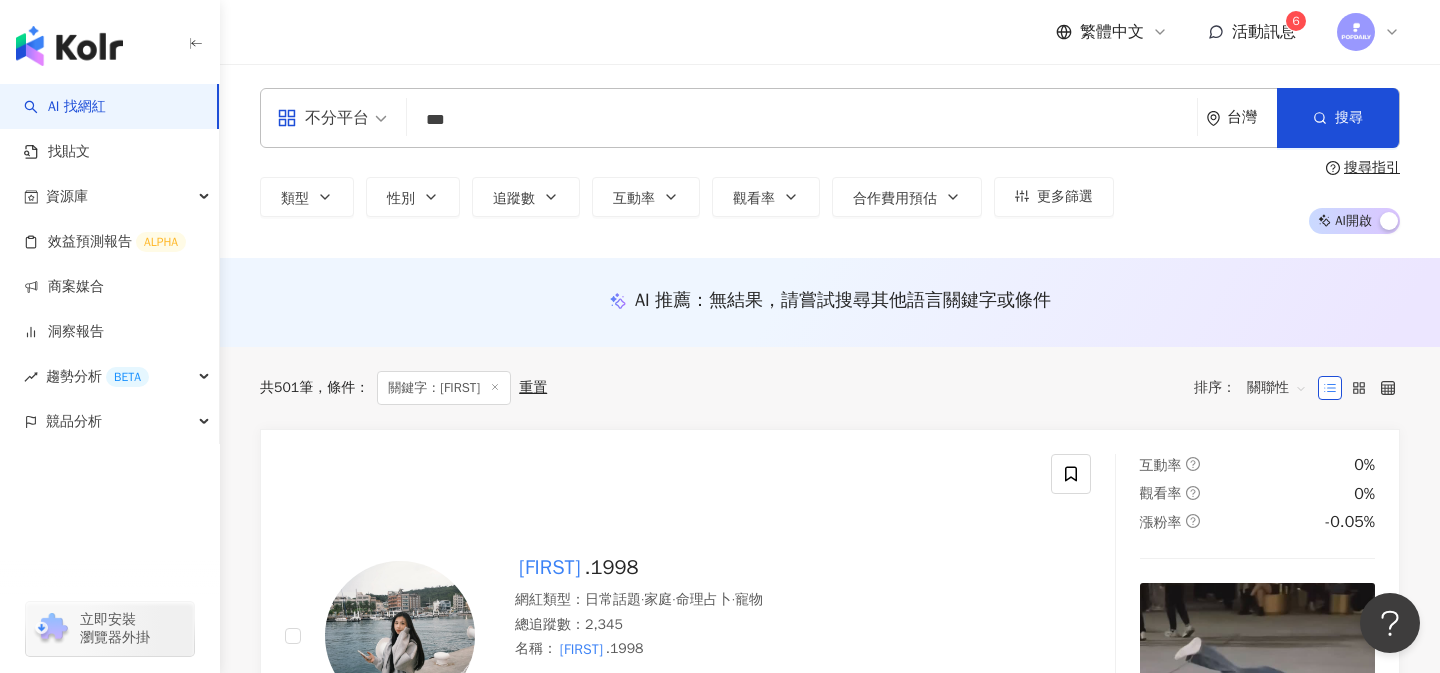 drag, startPoint x: 475, startPoint y: 121, endPoint x: 373, endPoint y: 116, distance: 102.122475 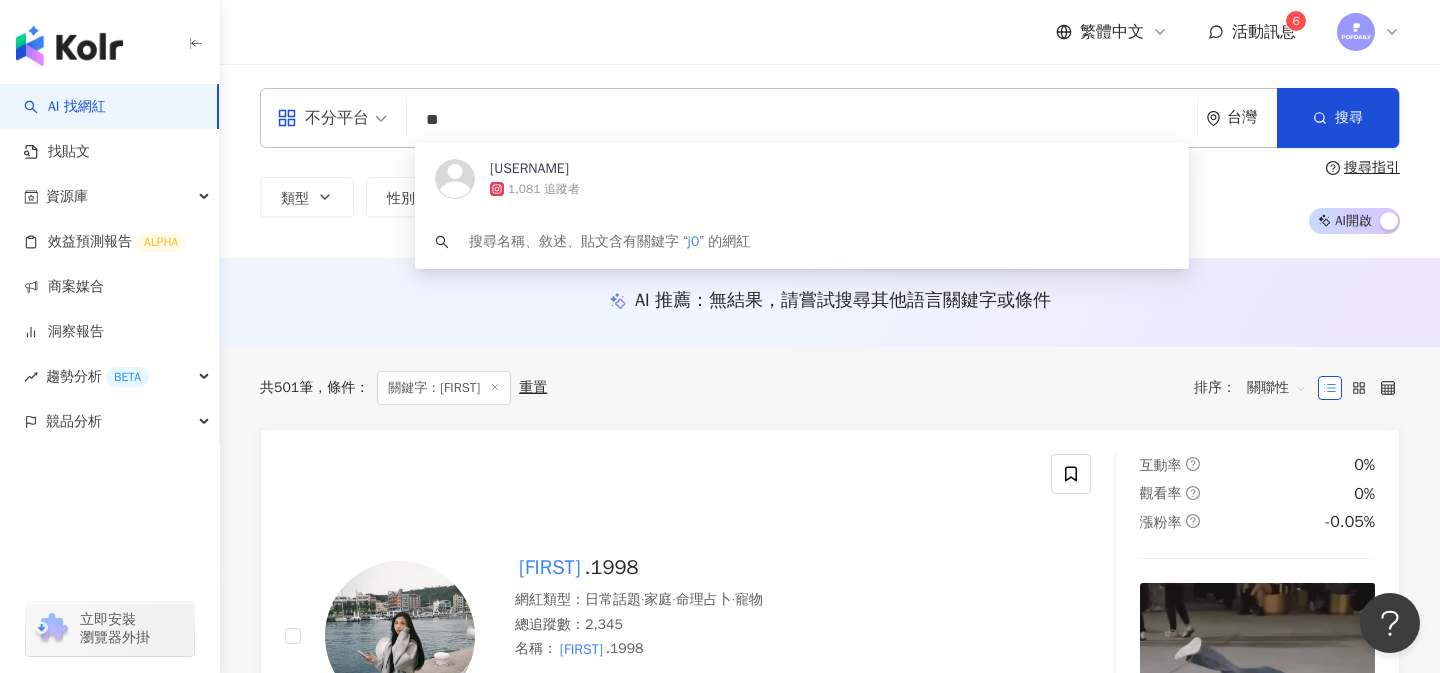 type on "*" 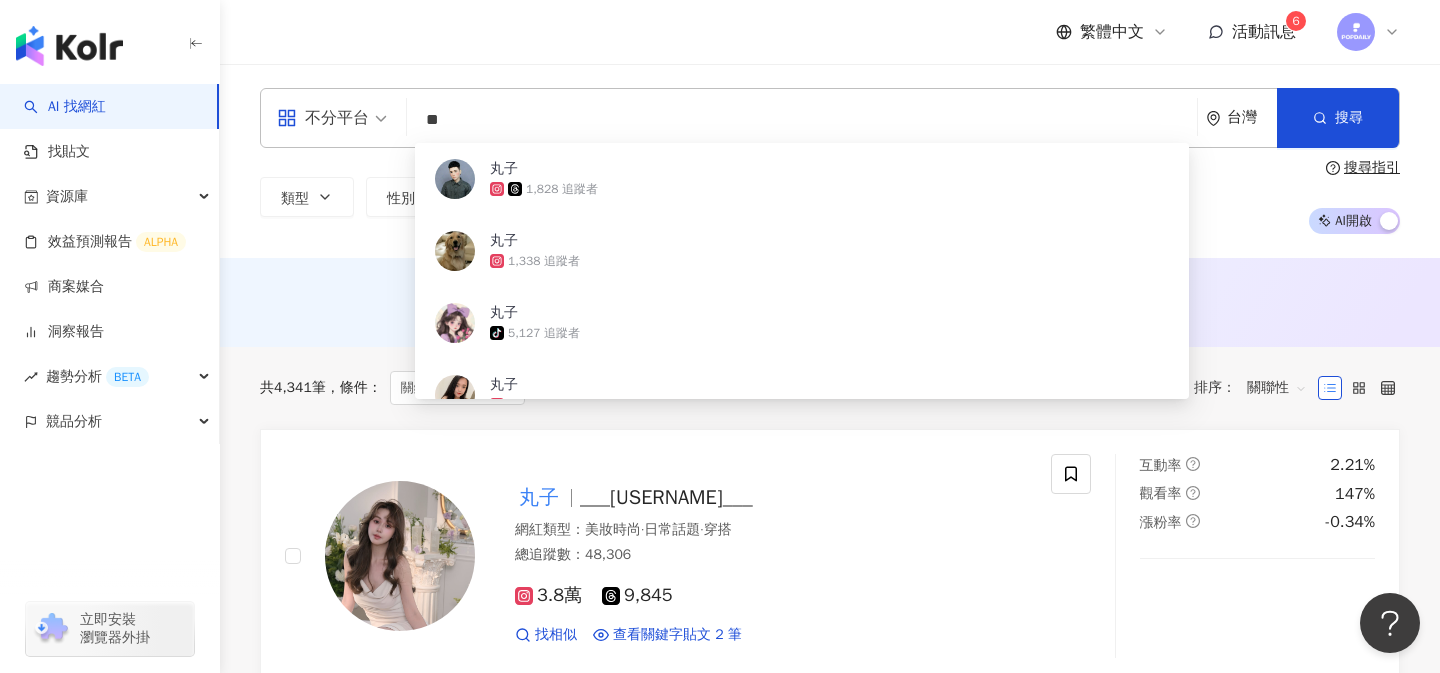 type on "*" 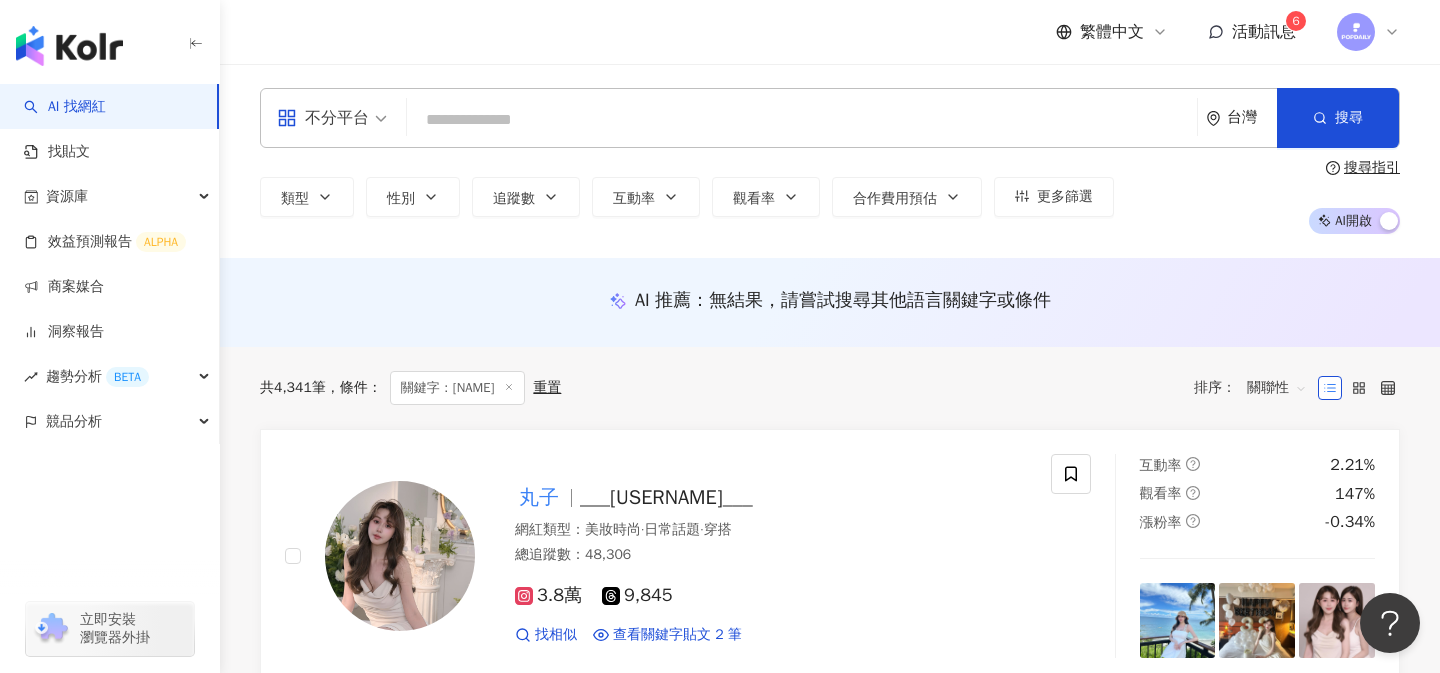type on "*" 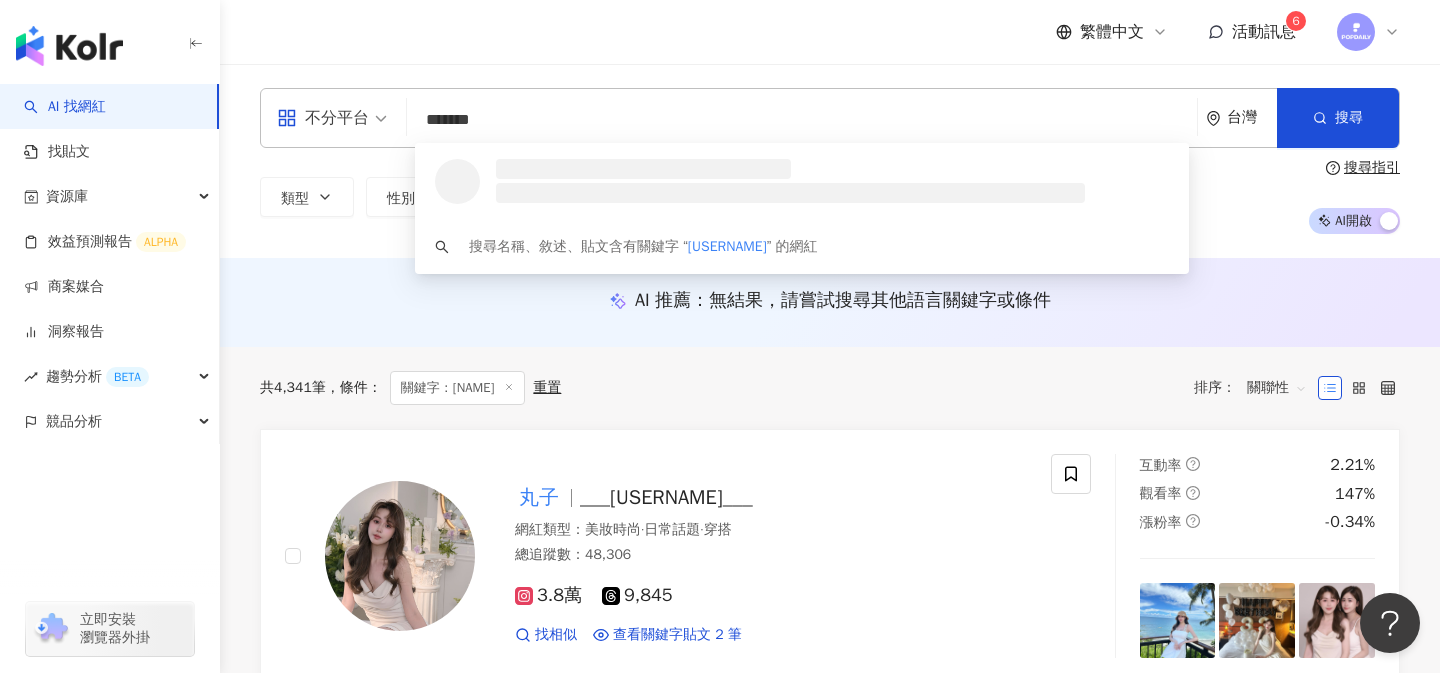 type on "********" 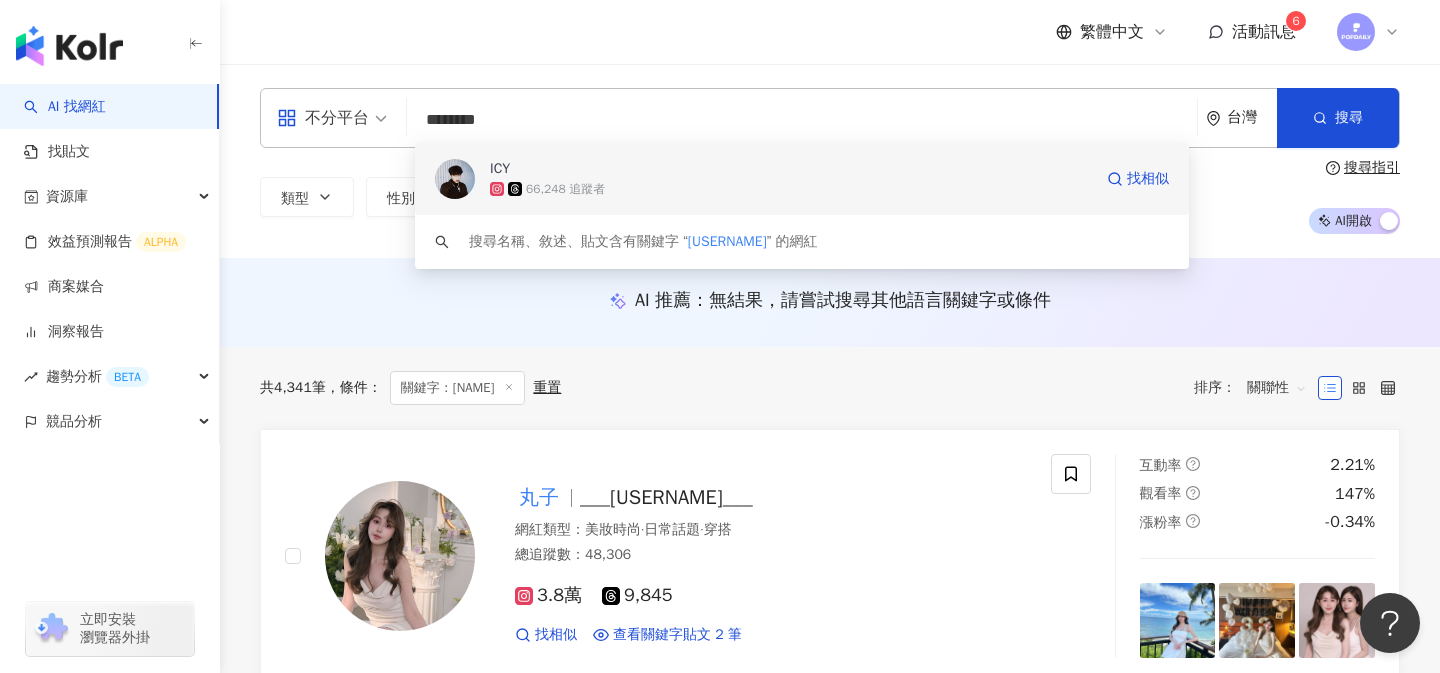 click on "ICY" at bounding box center (791, 169) 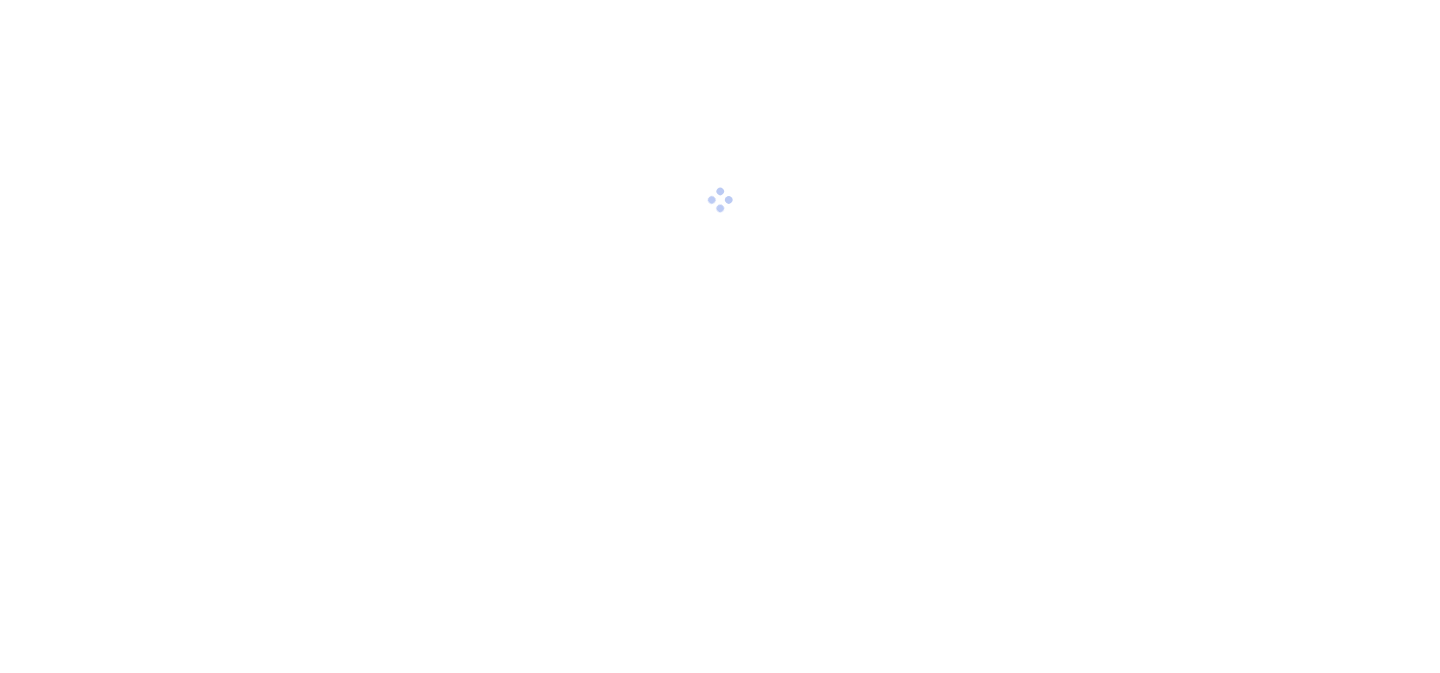 scroll, scrollTop: 0, scrollLeft: 0, axis: both 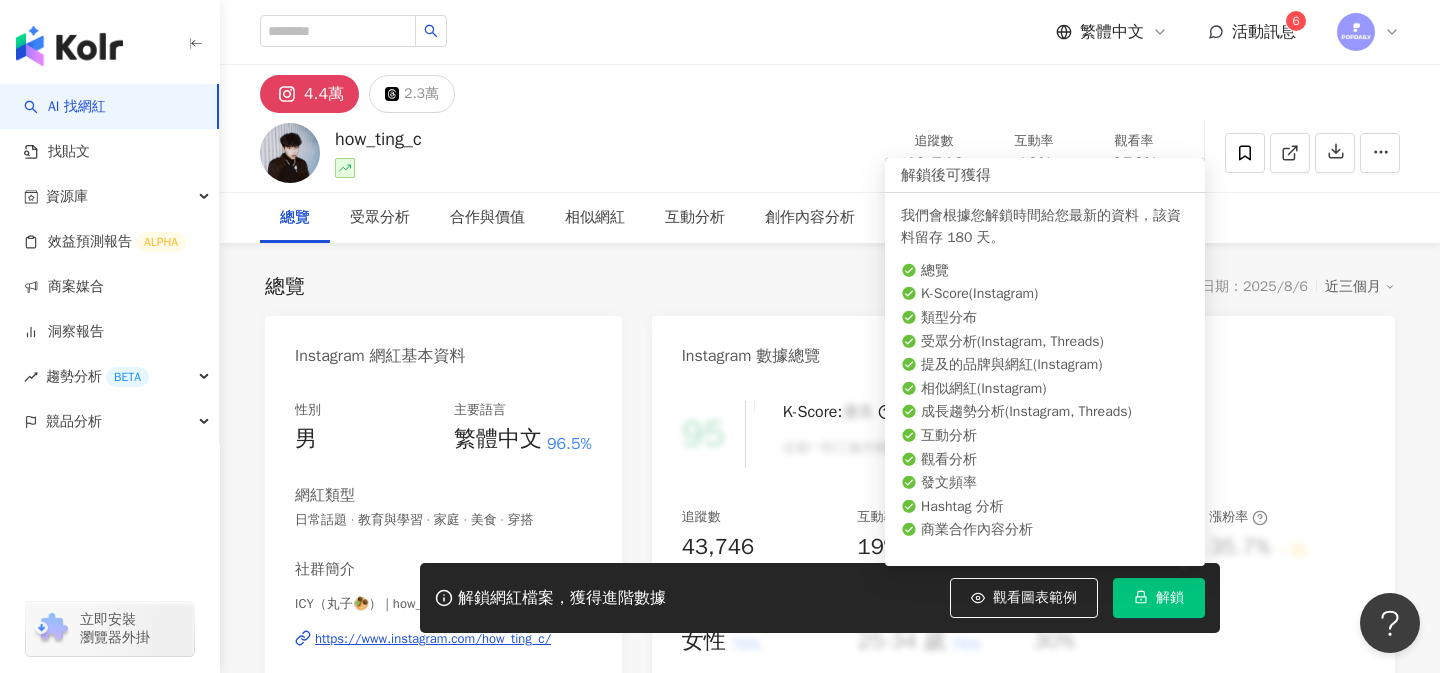 click 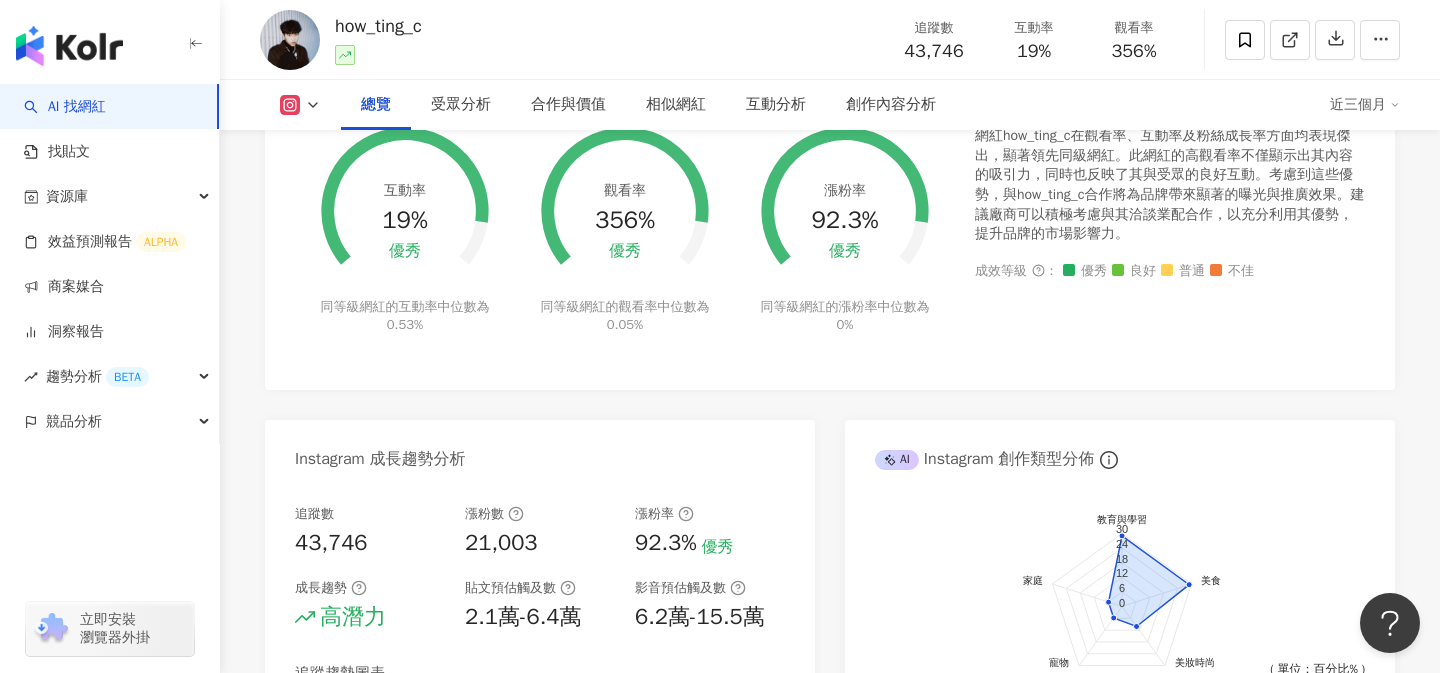 scroll, scrollTop: 0, scrollLeft: 0, axis: both 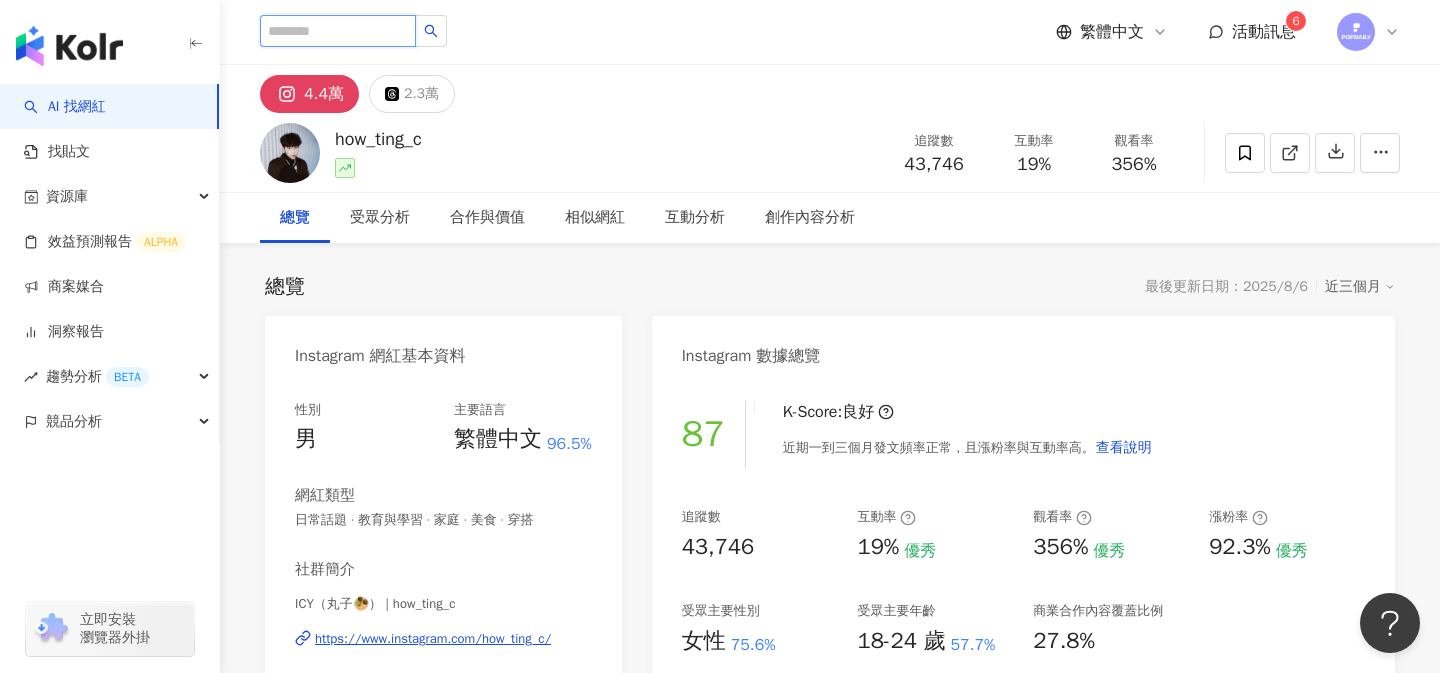 click at bounding box center (338, 31) 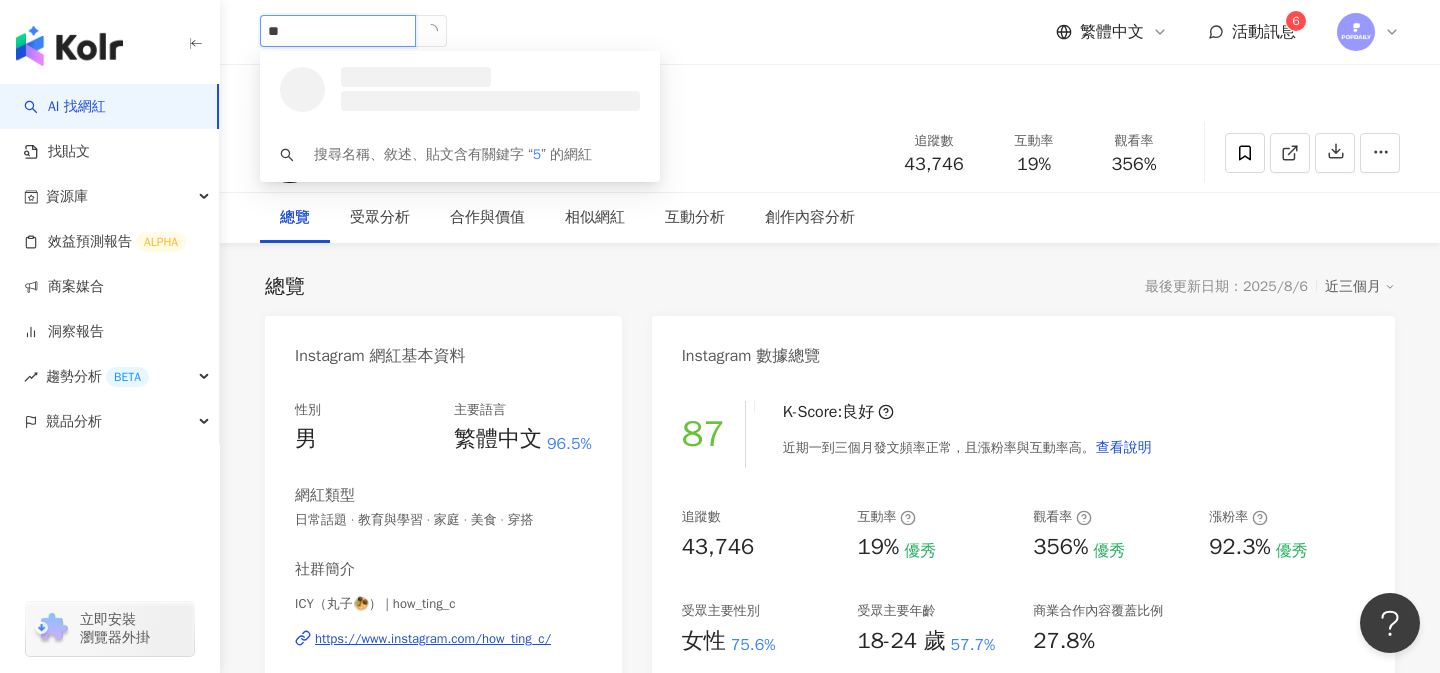 type on "*" 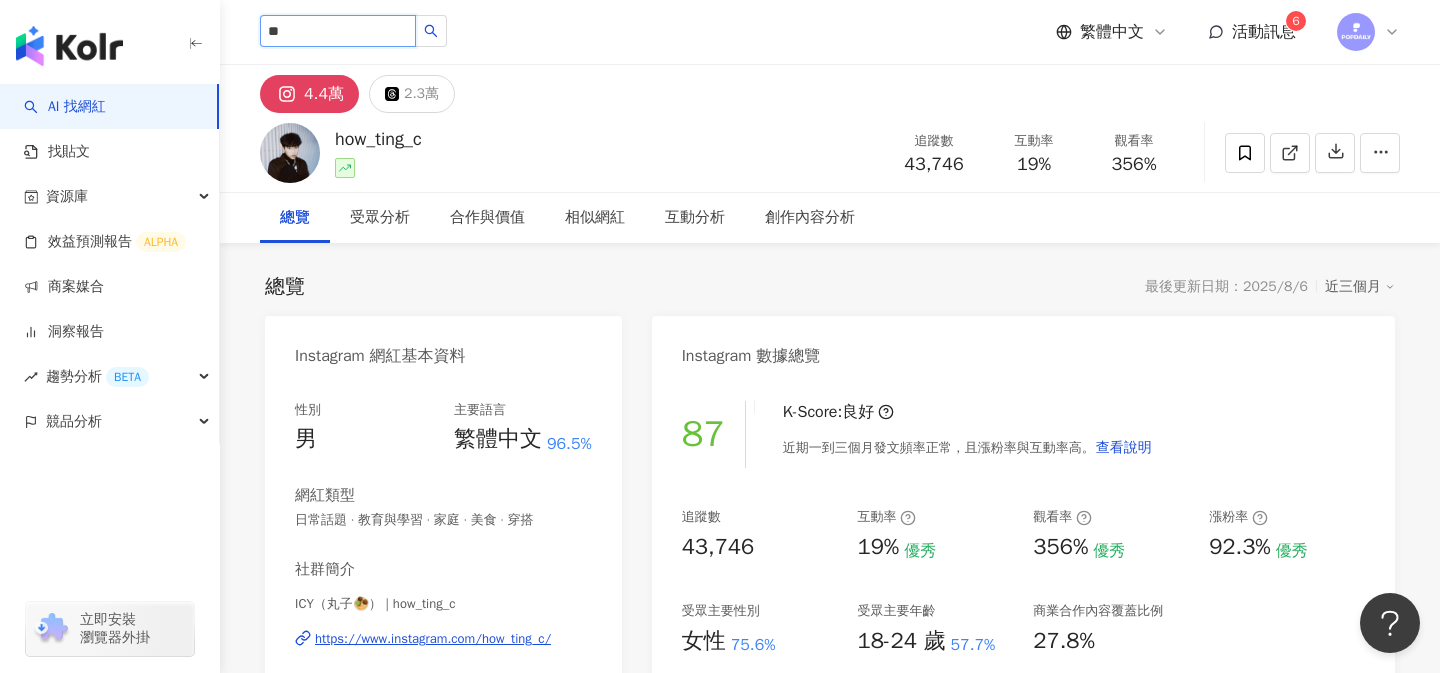 type on "**" 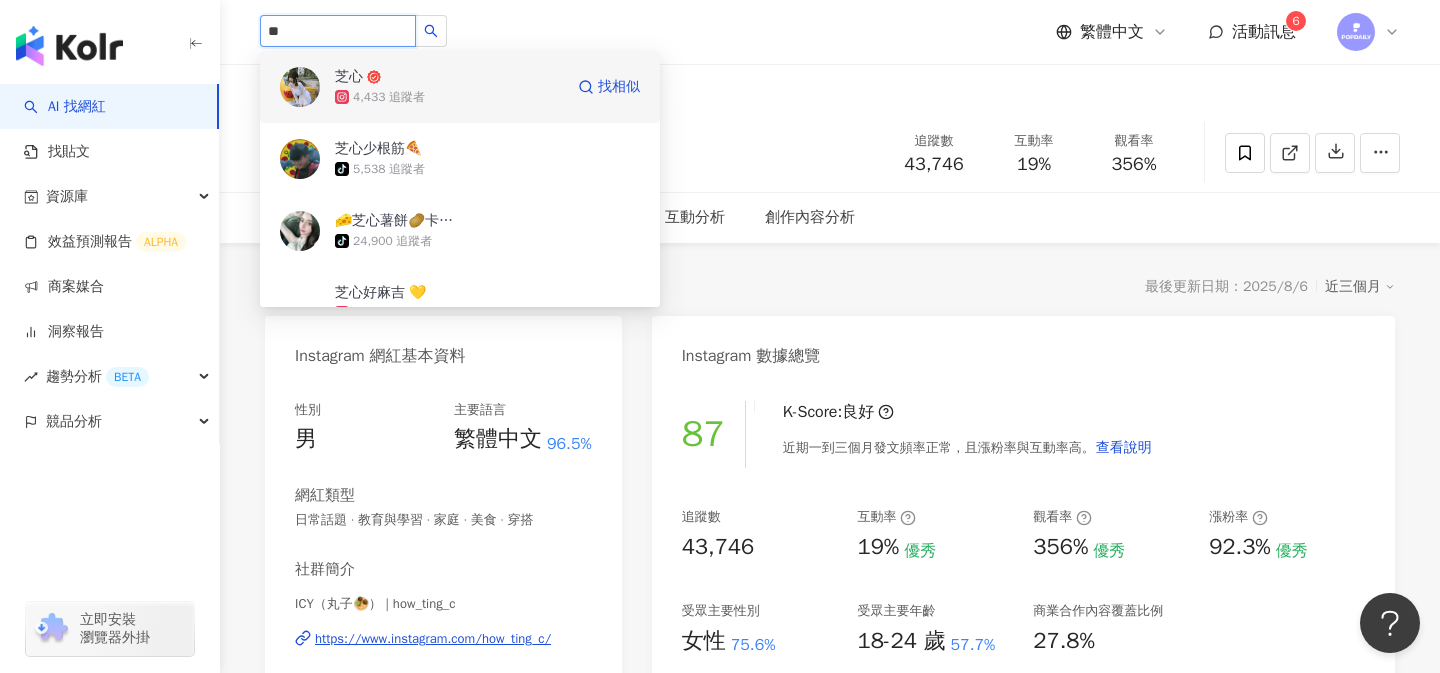 click on "4,433   追蹤者" at bounding box center (449, 97) 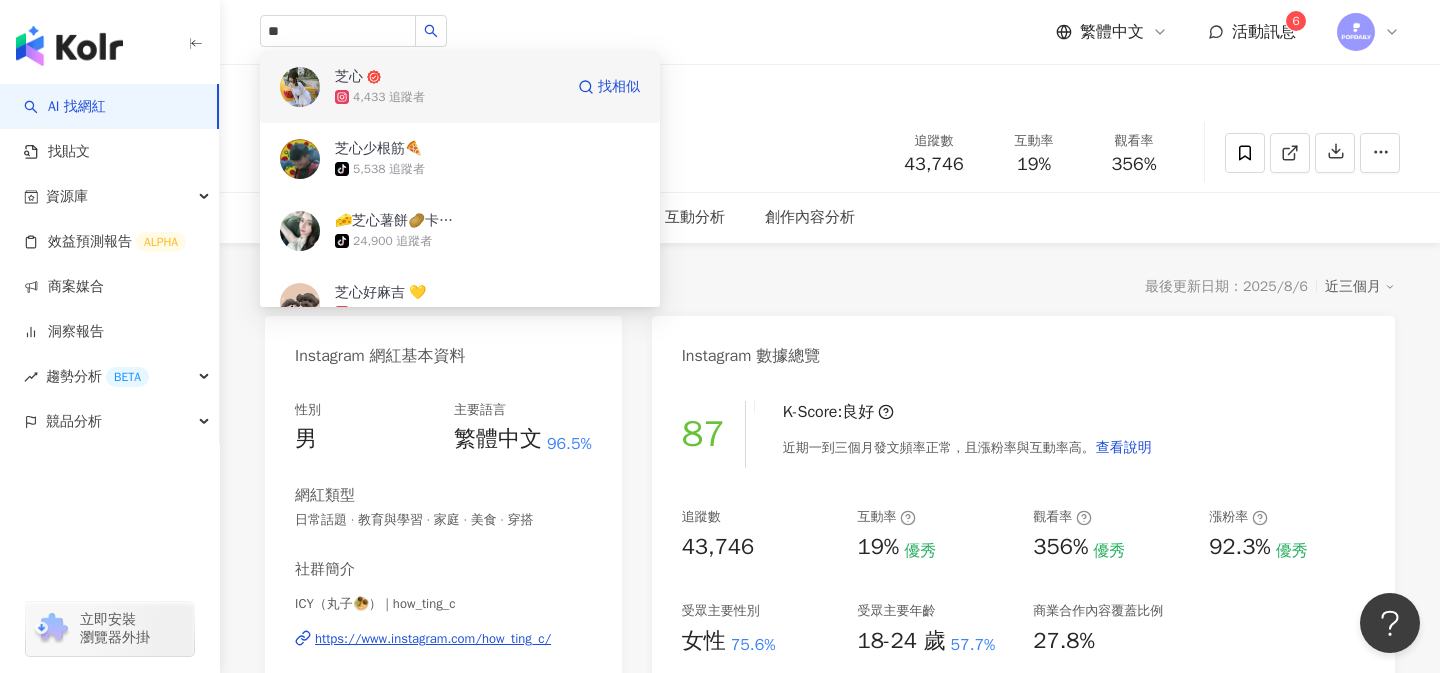 type 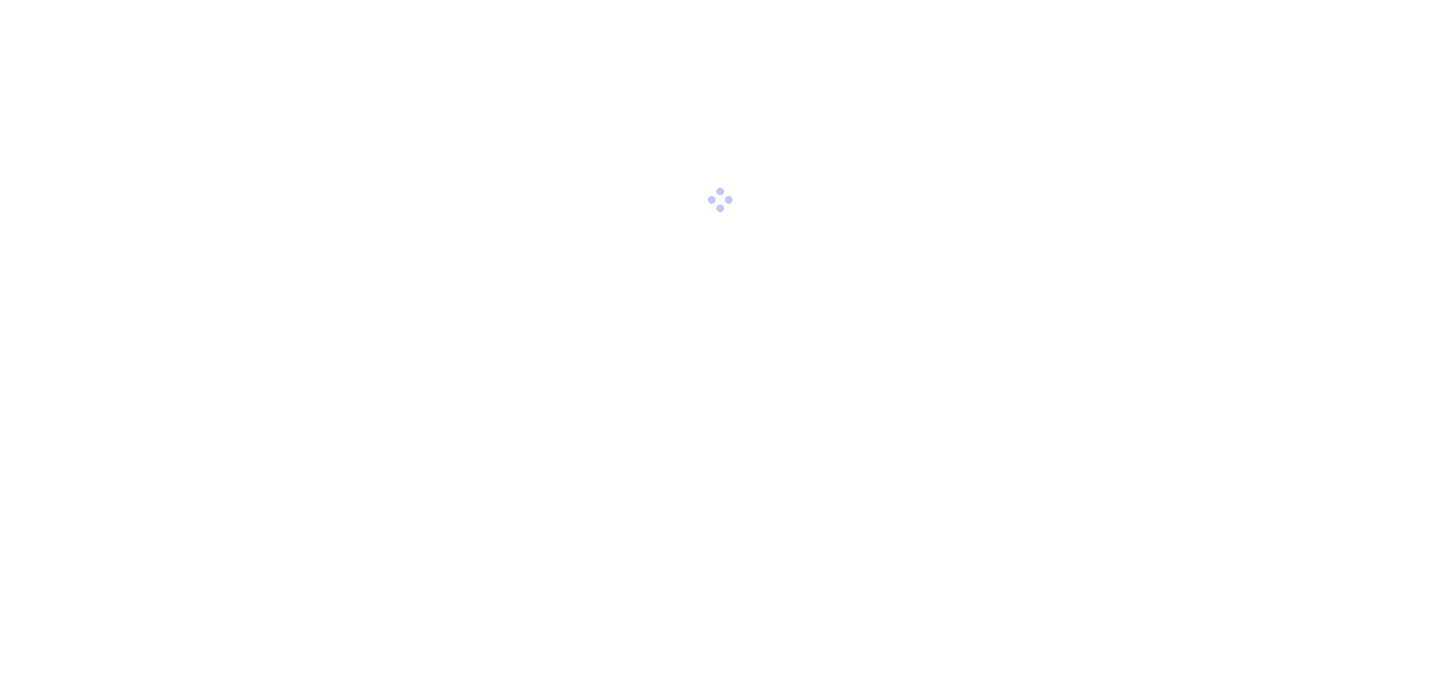 scroll, scrollTop: 0, scrollLeft: 0, axis: both 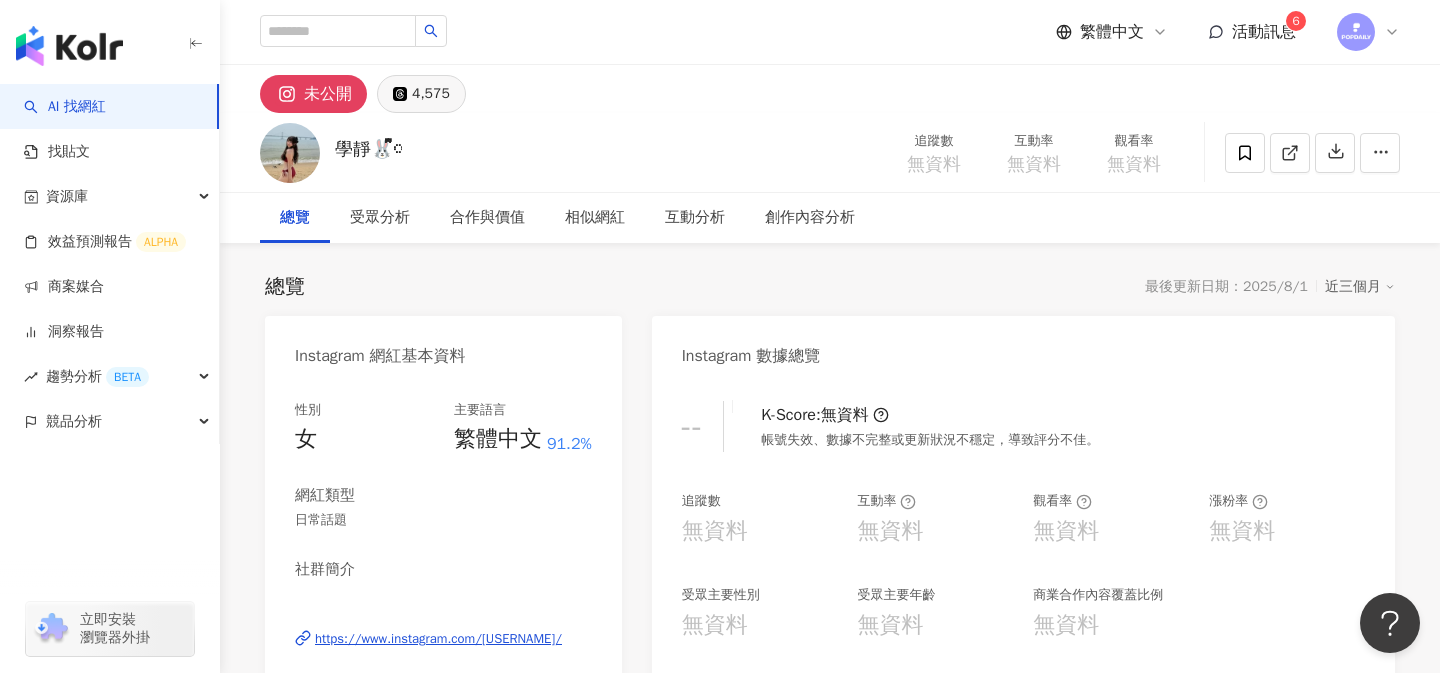 click on "4,575" at bounding box center [431, 94] 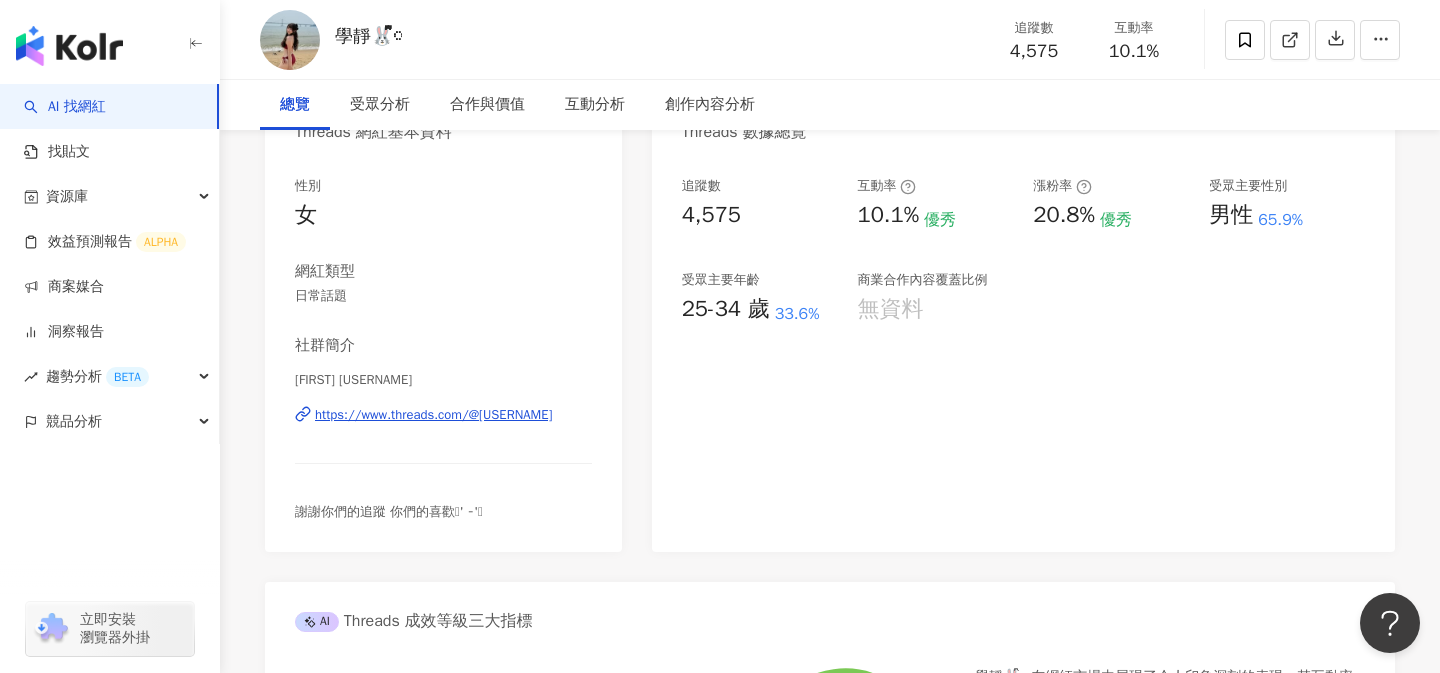 scroll, scrollTop: 0, scrollLeft: 0, axis: both 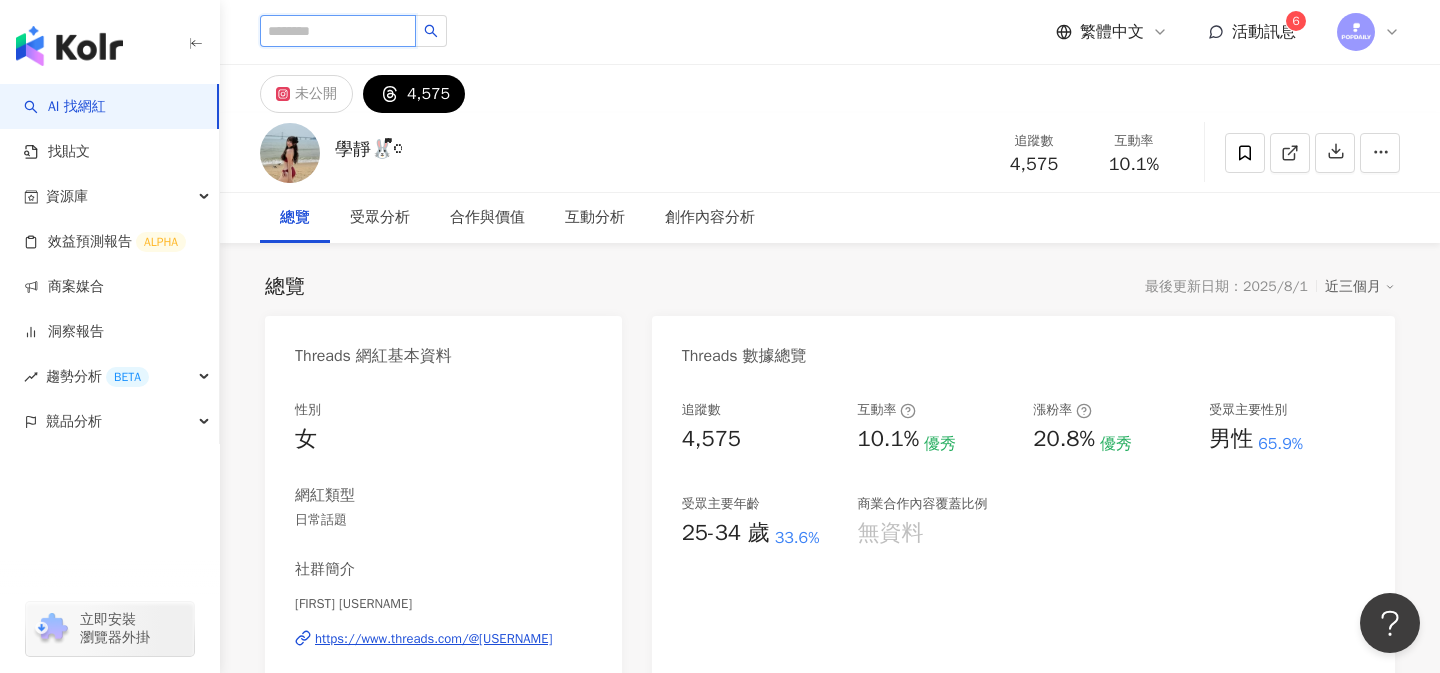 click at bounding box center (338, 31) 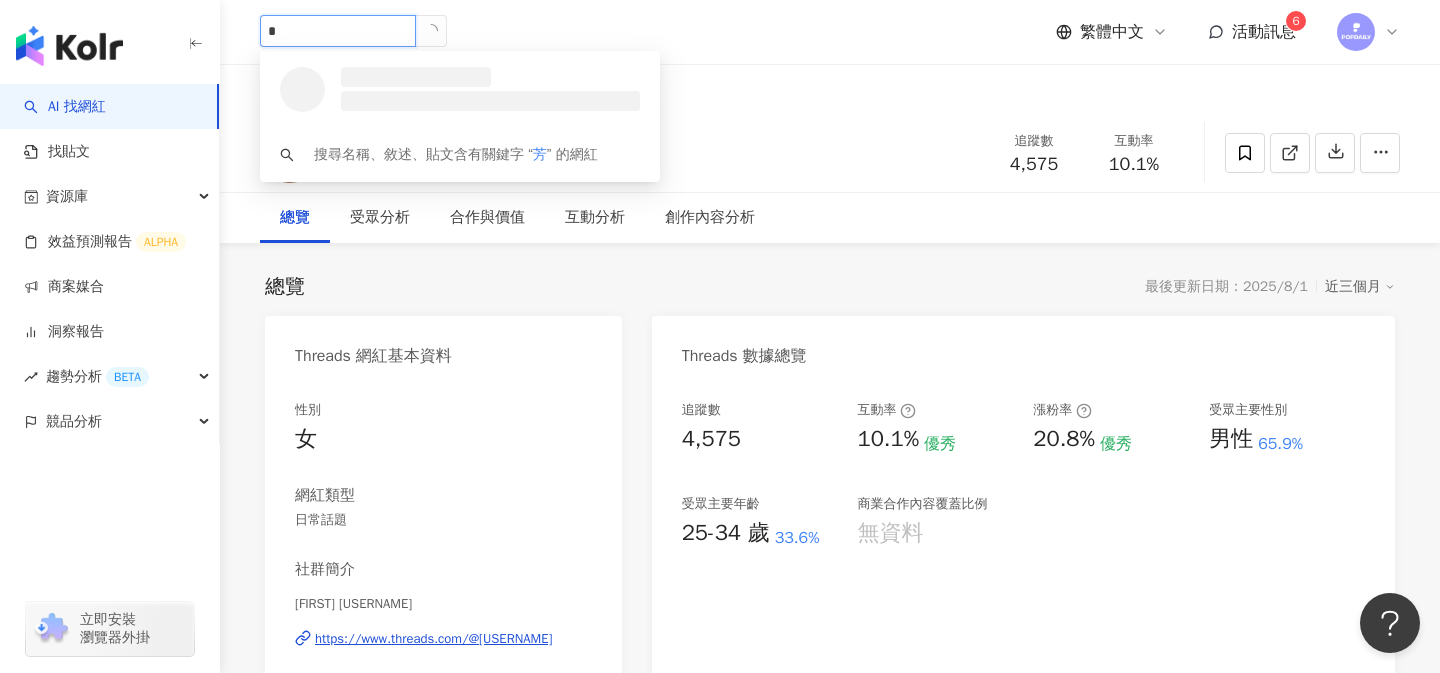 type on "**" 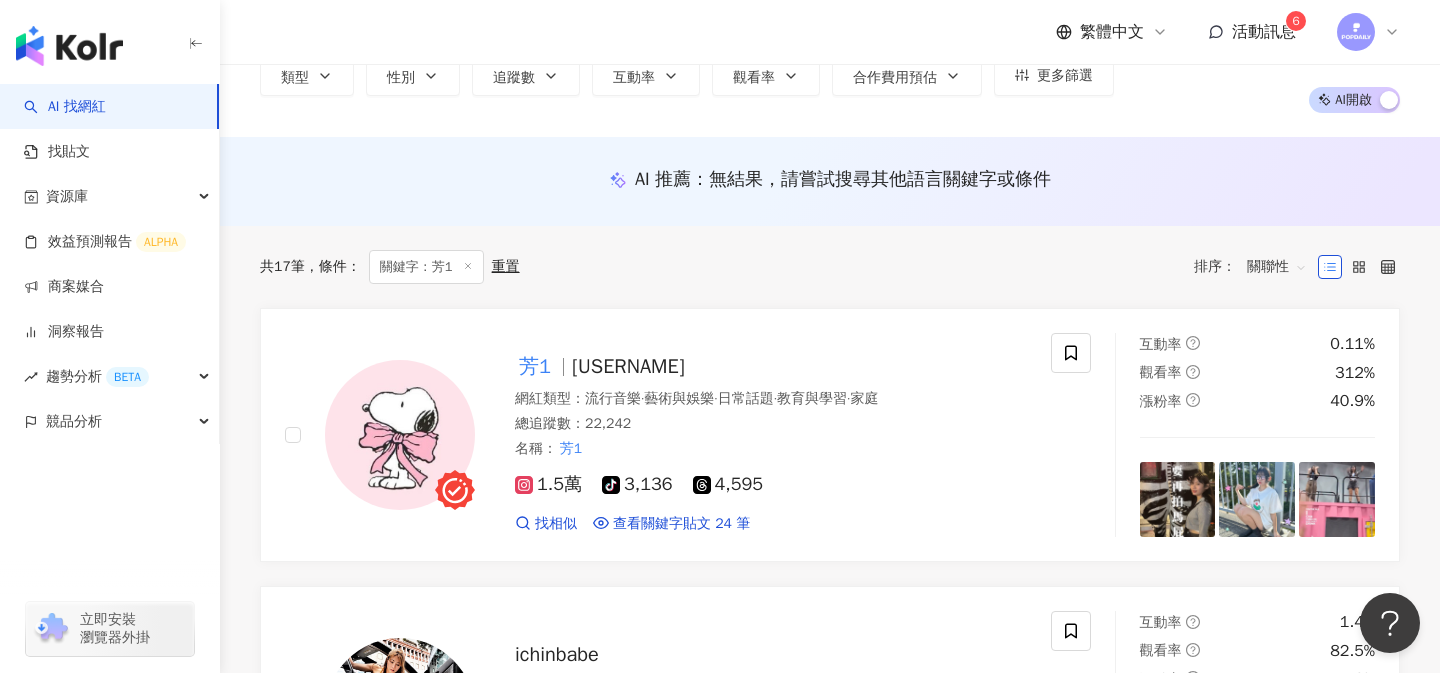 scroll, scrollTop: 124, scrollLeft: 0, axis: vertical 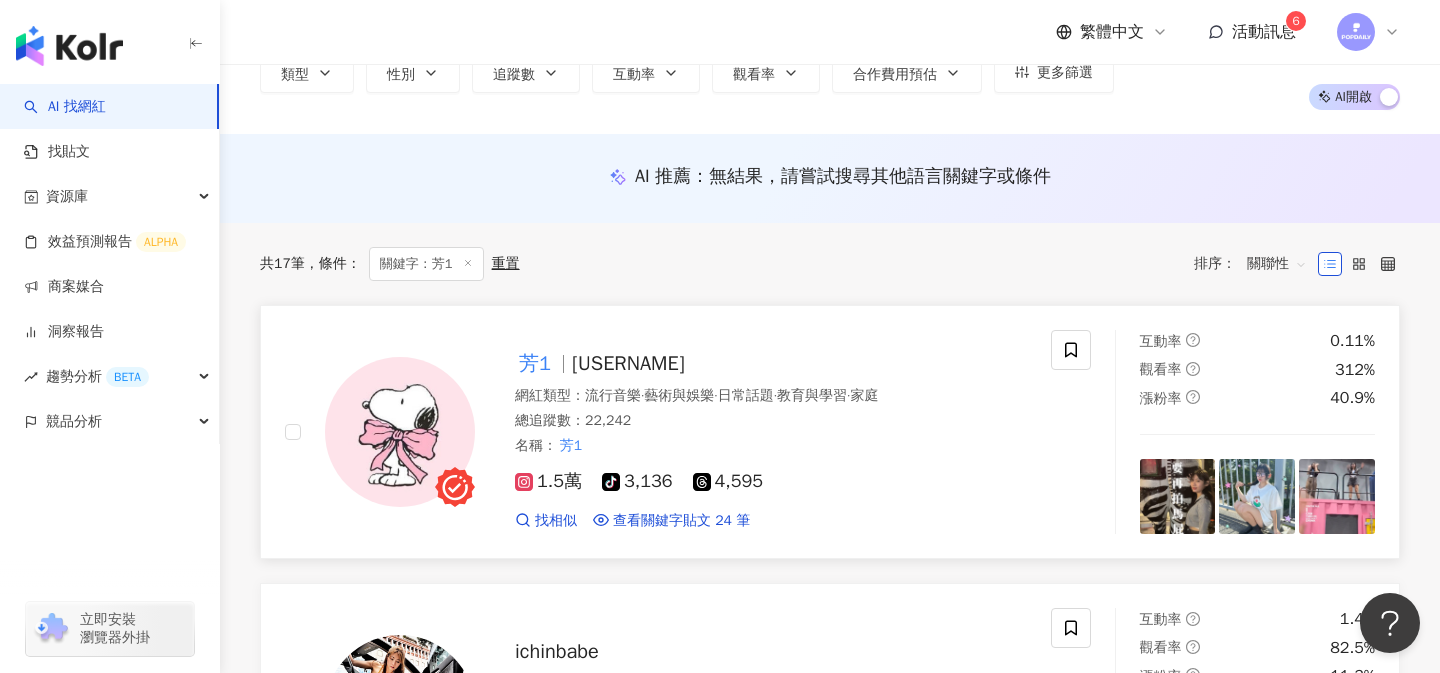click on "網紅類型 ： 流行音樂  ·  藝術與娛樂  ·  日常話題  ·  教育與學習  ·  家庭" at bounding box center [771, 396] 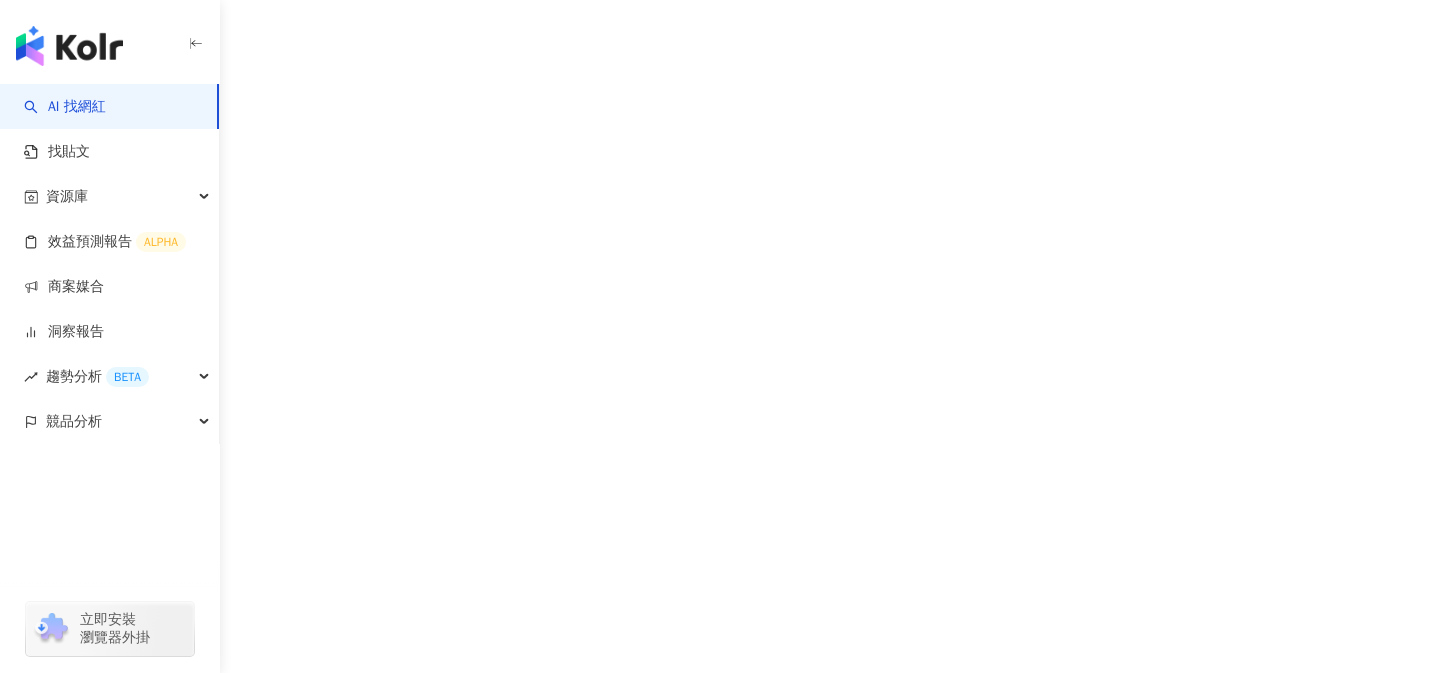 scroll, scrollTop: 0, scrollLeft: 0, axis: both 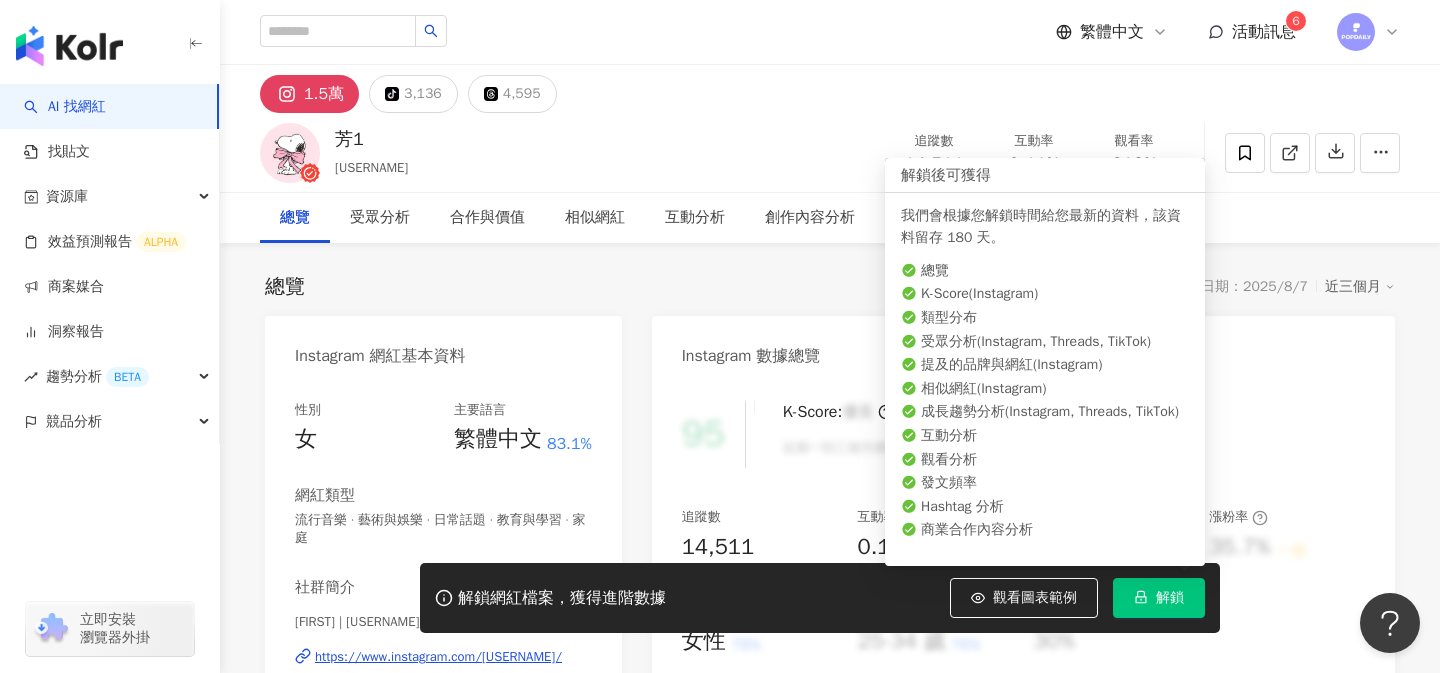 click on "解鎖" at bounding box center [1159, 598] 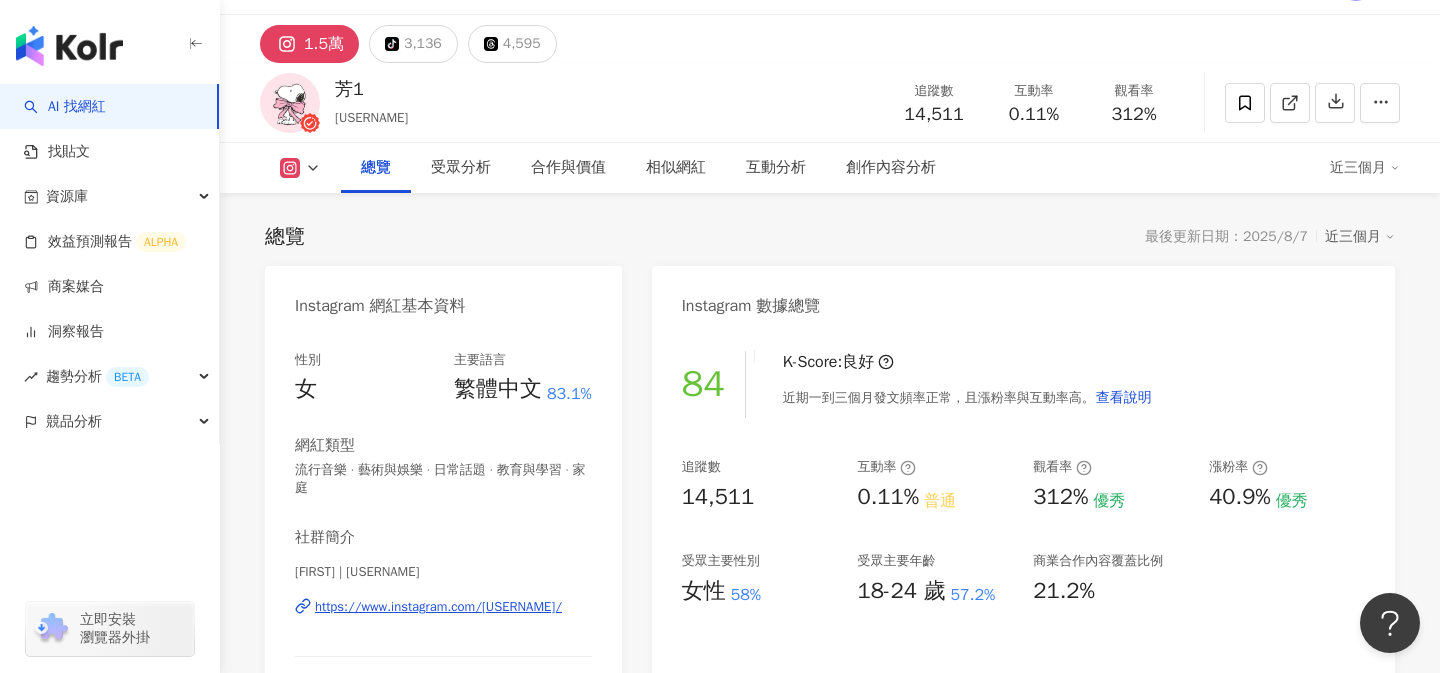 scroll, scrollTop: 0, scrollLeft: 0, axis: both 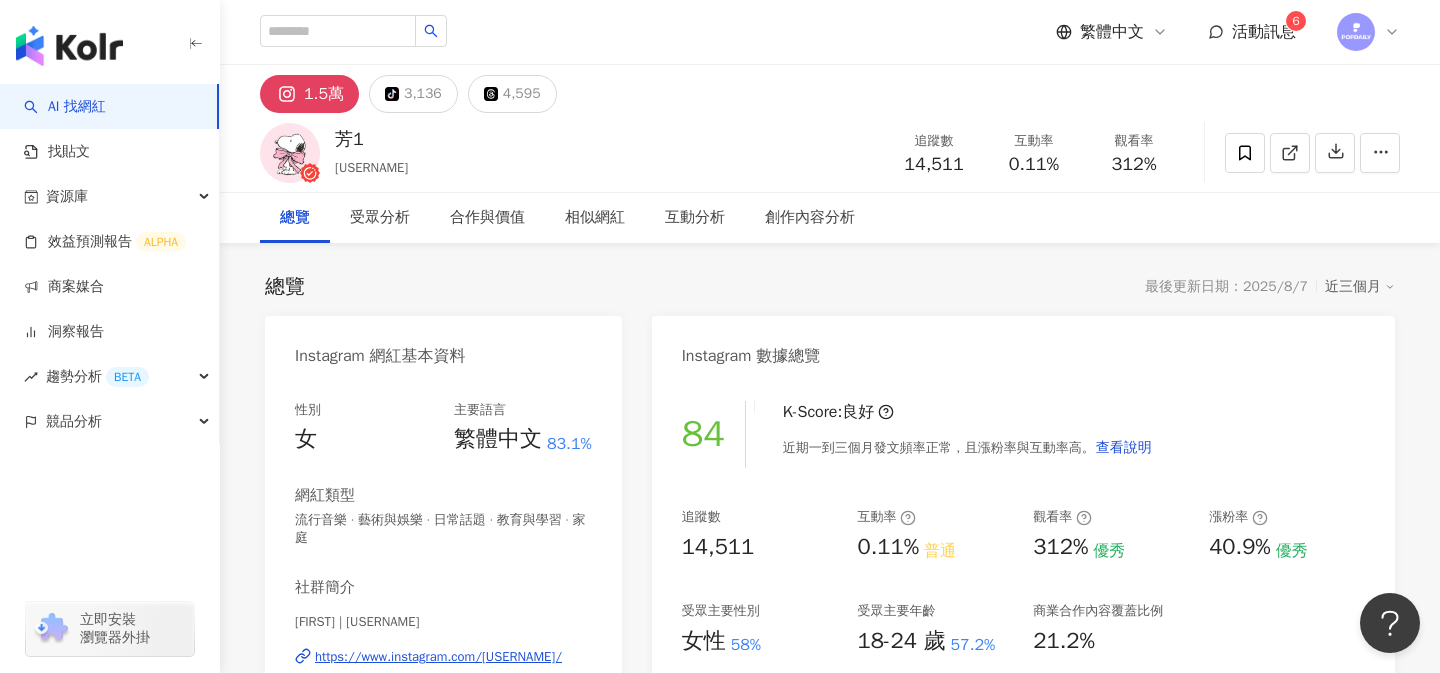 click on "活動訊息" at bounding box center [1264, 32] 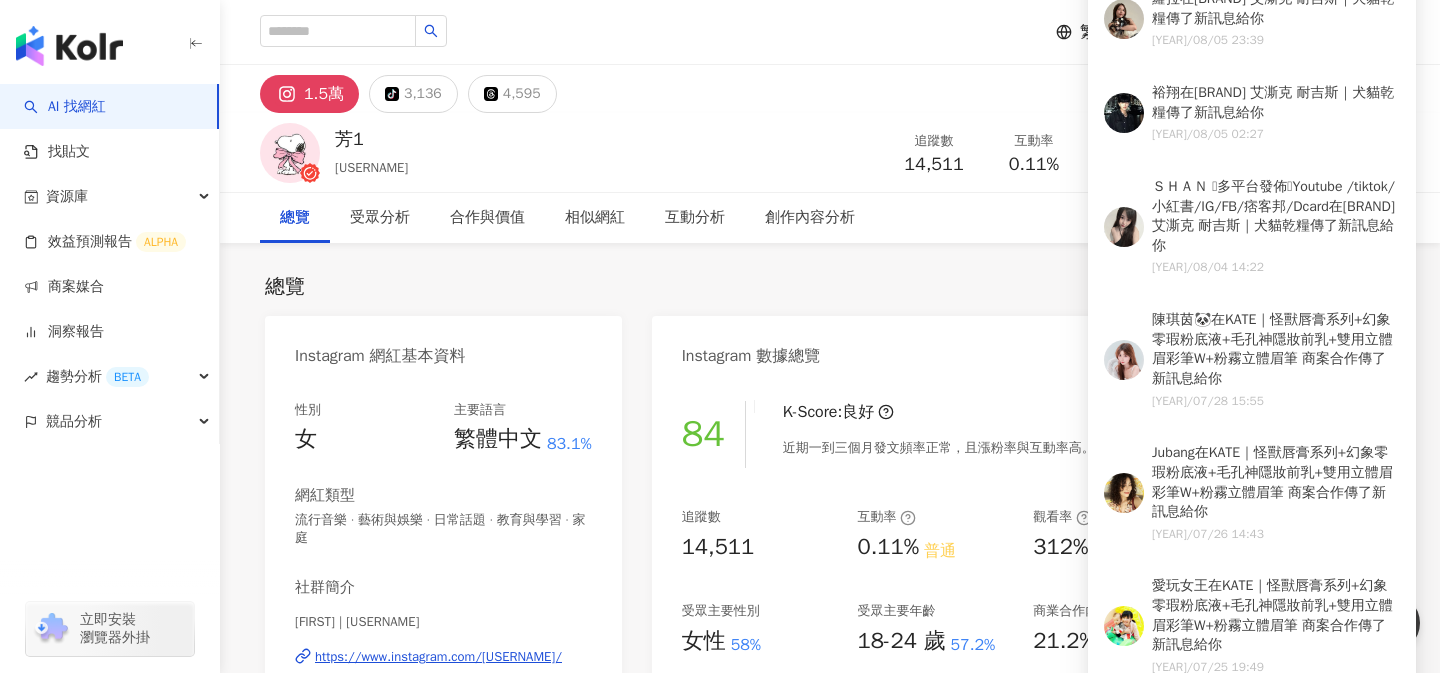 click on "總覽 最後更新日期：2025/8/7 近三個月 Instagram 網紅基本資料 性別   女 主要語言   繁體中文 83.1% 網紅類型 流行音樂 · 藝術與娛樂 · 日常話題 · 教育與學習 · 家庭 社群簡介 芳1 | fayi_yi https://www.instagram.com/fayi_yi/ （因為要找真人客服所以要藍勾勾）
早安！今天也在努力著呢！@fayi_ya1
📥小盒子or fang1yi11@gmail.com
𓊆 @kkbox_tw 𝟗𝐭𝐡 𝐂𝐚𝐦𝐩𝐮𝐬 𝐀𝐦𝐛𓊇
𓊆 @integratetaiwan 𝐂𝐚𝐦𝐩𝐮𝐬 𝐀𝐦𝐛𓊇 看更多 Instagram 數據總覽 84 K-Score :   良好 近期一到三個月發文頻率正常，且漲粉率與互動率高。 查看說明 追蹤數   14,511 互動率   0.11% 普通 觀看率   312% 優秀 漲粉率   40.9% 優秀 受眾主要性別   女性 58% 受眾主要年齡   18-24 歲 57.2% 商業合作內容覆蓋比例   21.2% AI Instagram 成效等級三大指標 互動率 0.11% 普通 同等級網紅的互動率中位數為  0.6% 觀看率 312% 優秀 0.07% 0%" at bounding box center (830, 1070) 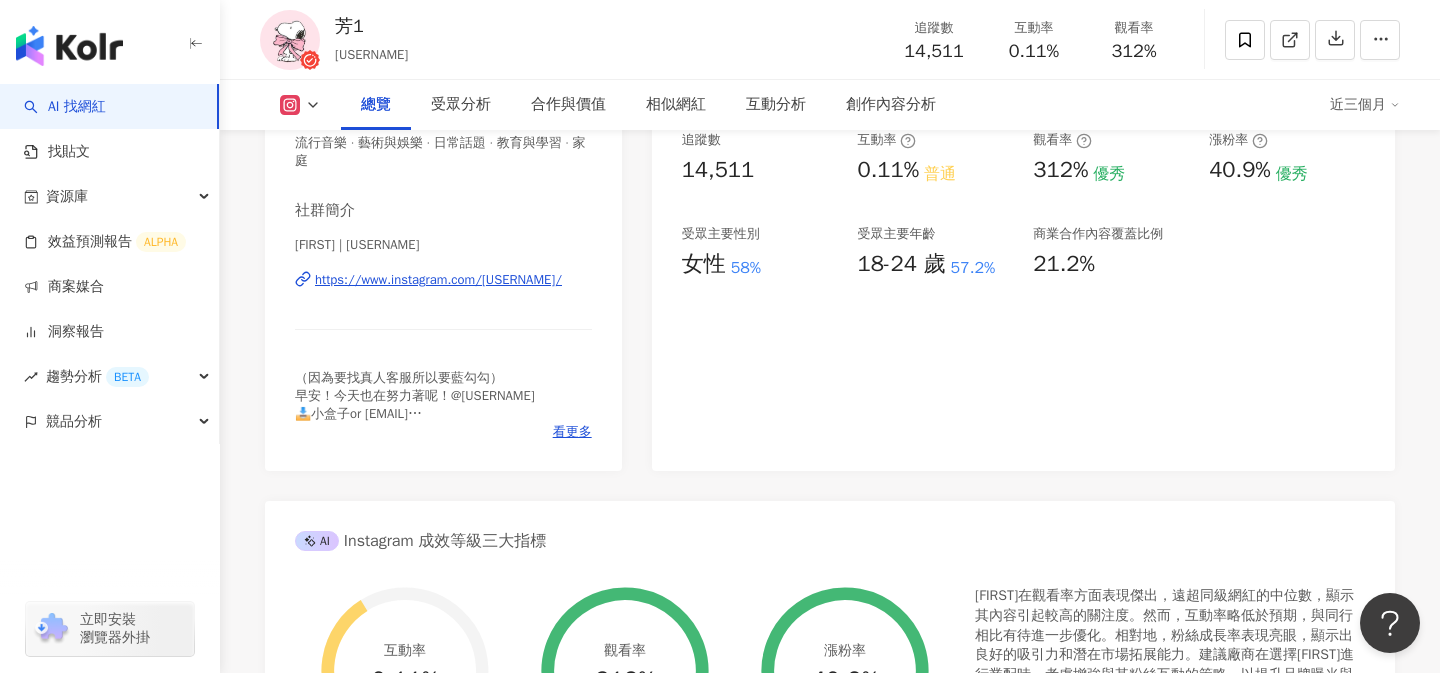 scroll, scrollTop: 378, scrollLeft: 0, axis: vertical 